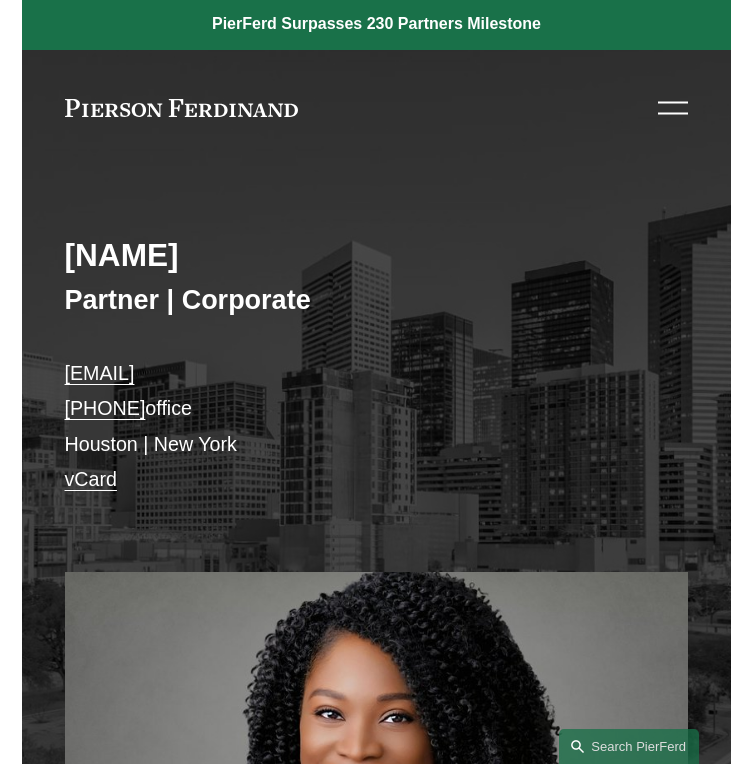 scroll, scrollTop: 0, scrollLeft: 0, axis: both 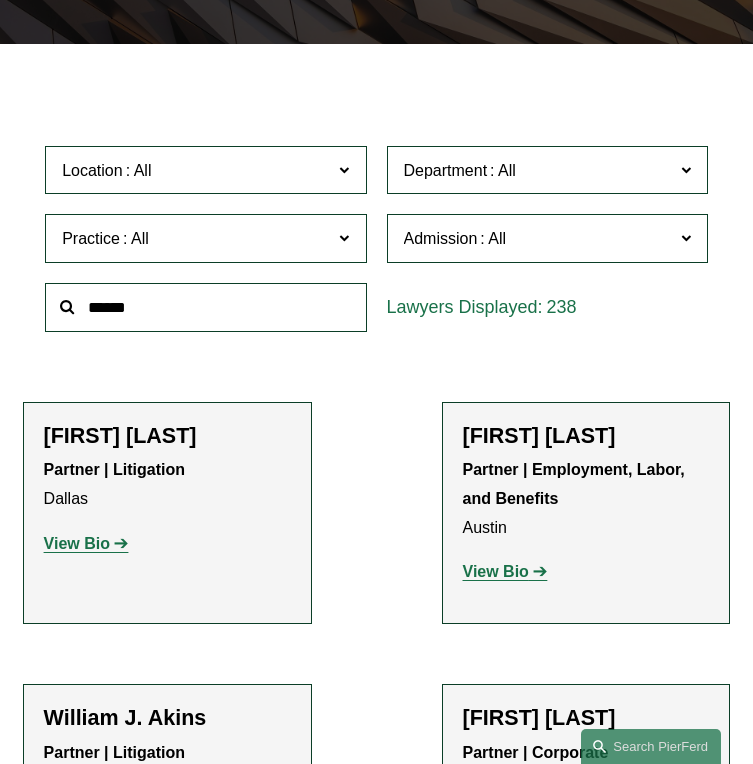 click on "View Bio" 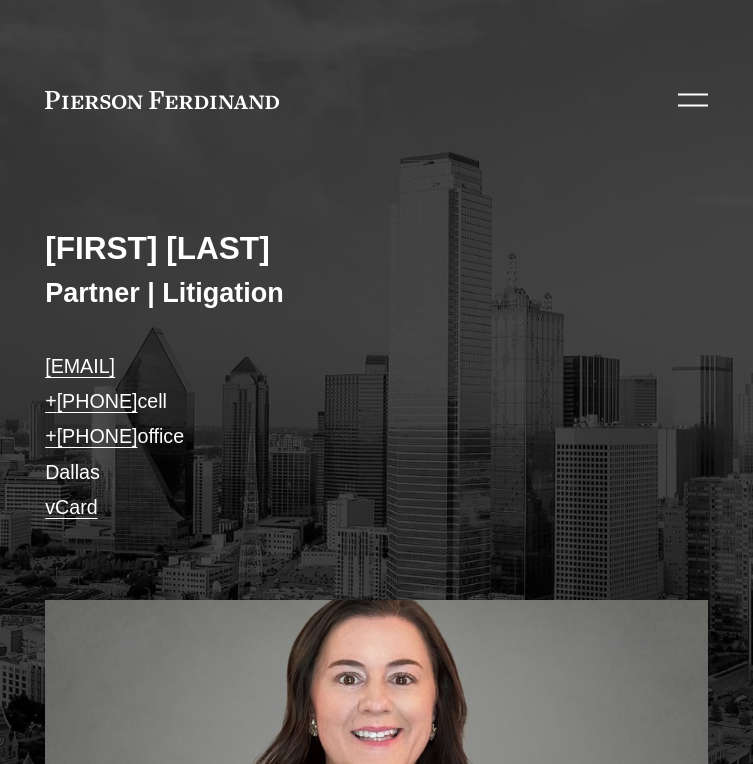 scroll, scrollTop: 0, scrollLeft: 0, axis: both 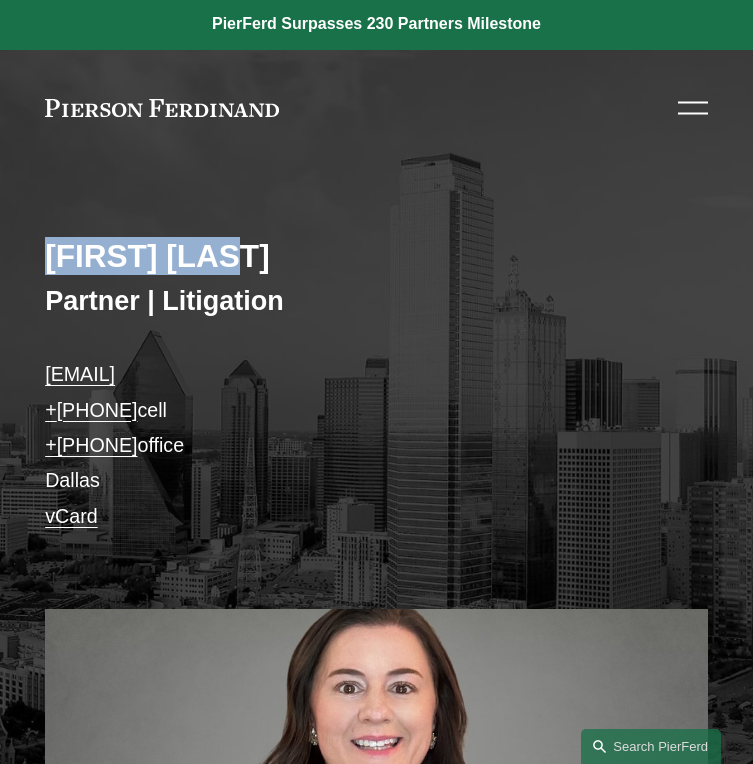 drag, startPoint x: 238, startPoint y: 257, endPoint x: 52, endPoint y: 232, distance: 187.67259 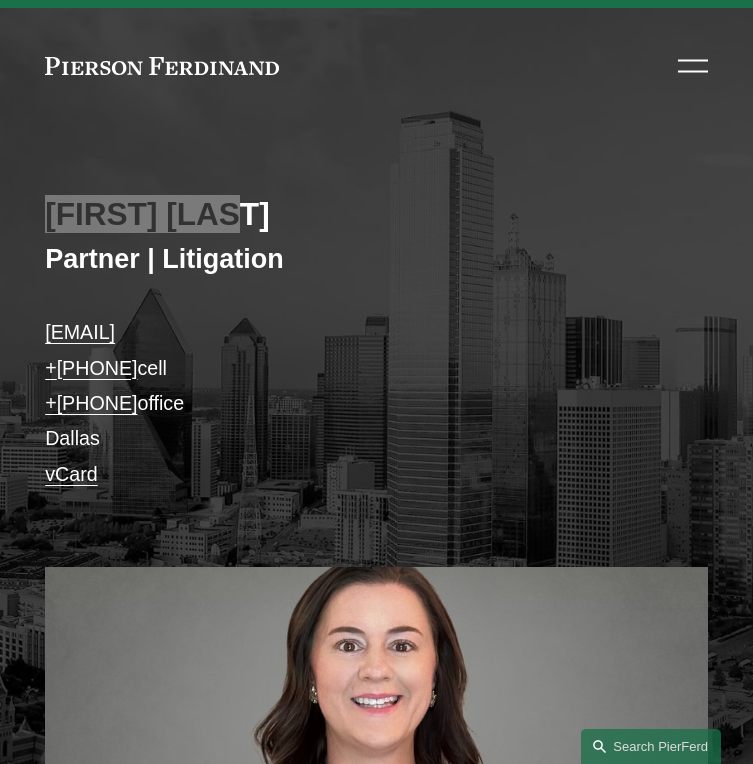 scroll, scrollTop: 0, scrollLeft: 0, axis: both 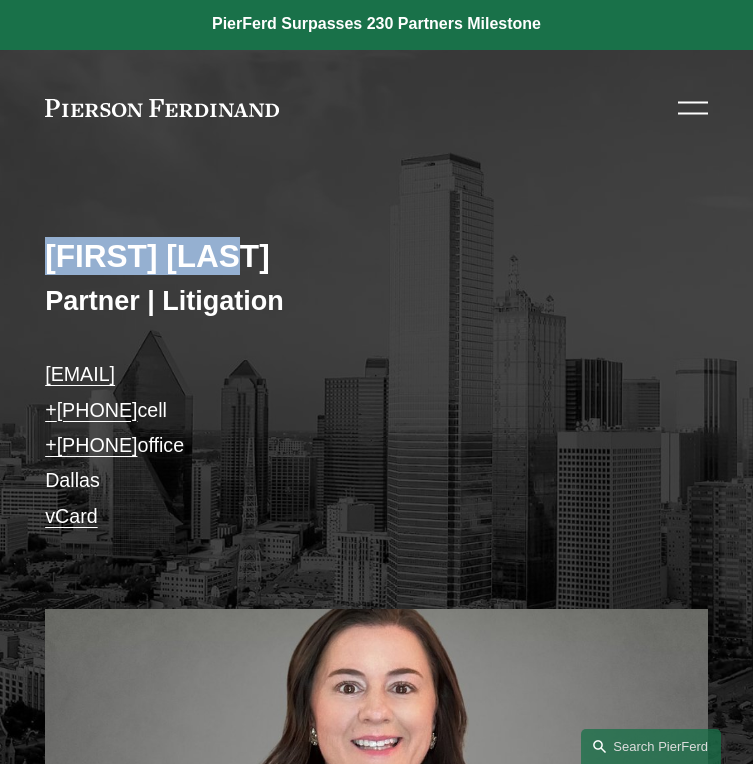 click on "Partner | Litigation" at bounding box center [376, 301] 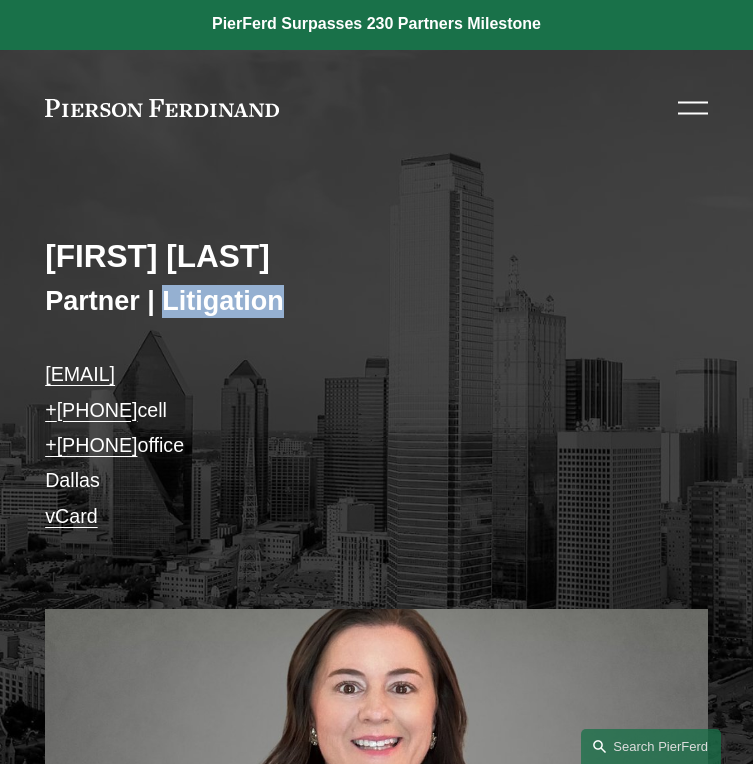 click on "Partner | Litigation" at bounding box center (376, 301) 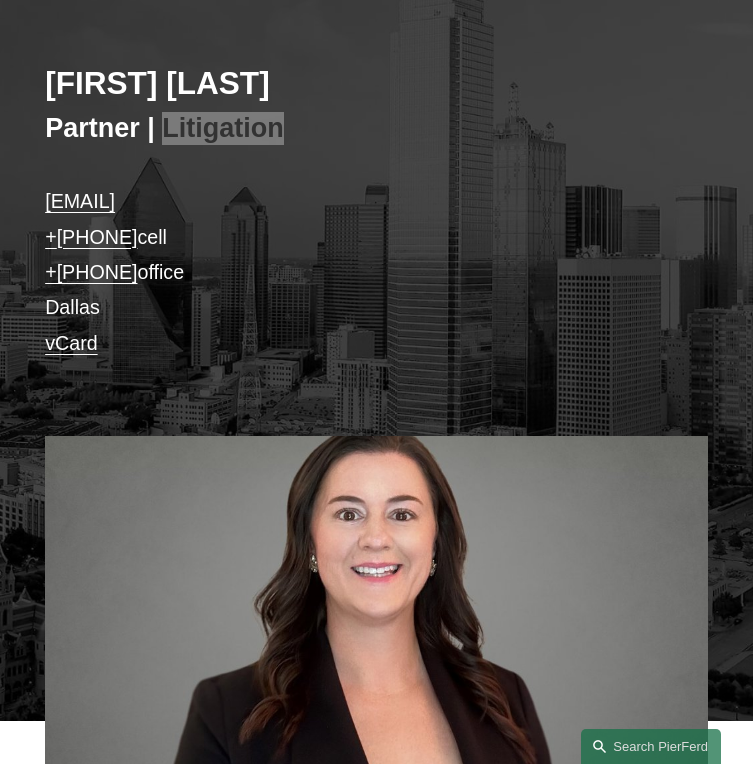 scroll, scrollTop: 176, scrollLeft: 0, axis: vertical 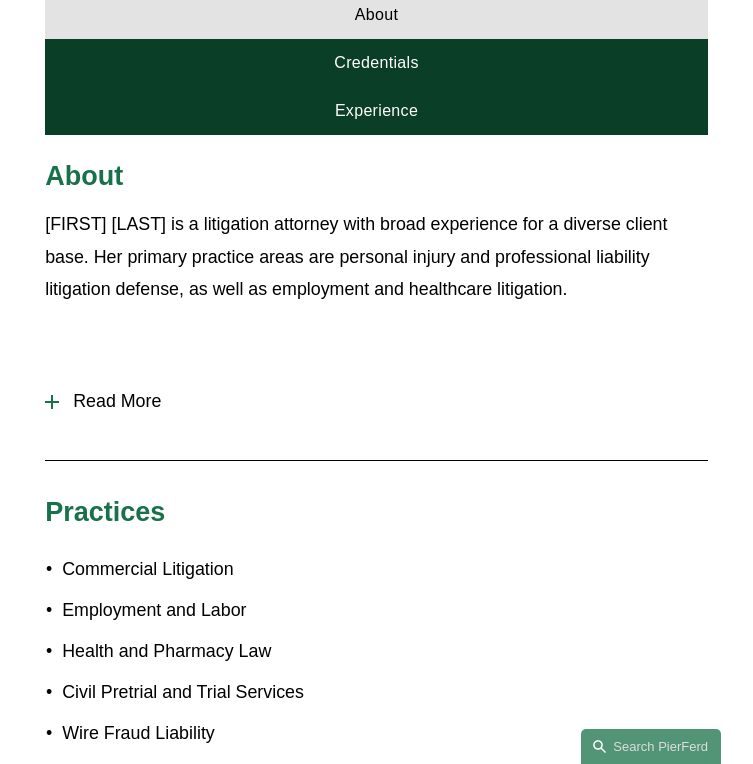 click on "Read More" at bounding box center (376, 401) 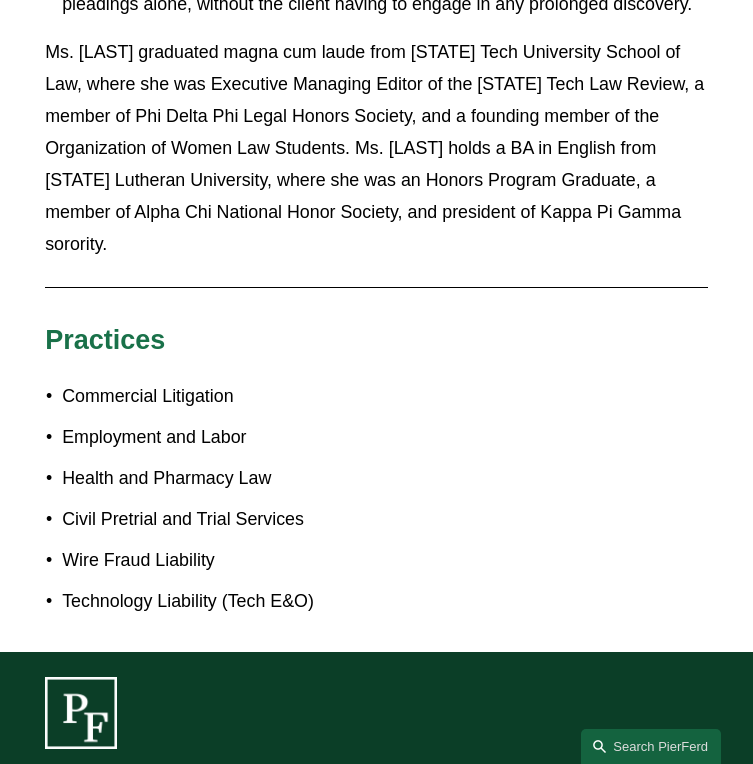 scroll, scrollTop: 2021, scrollLeft: 0, axis: vertical 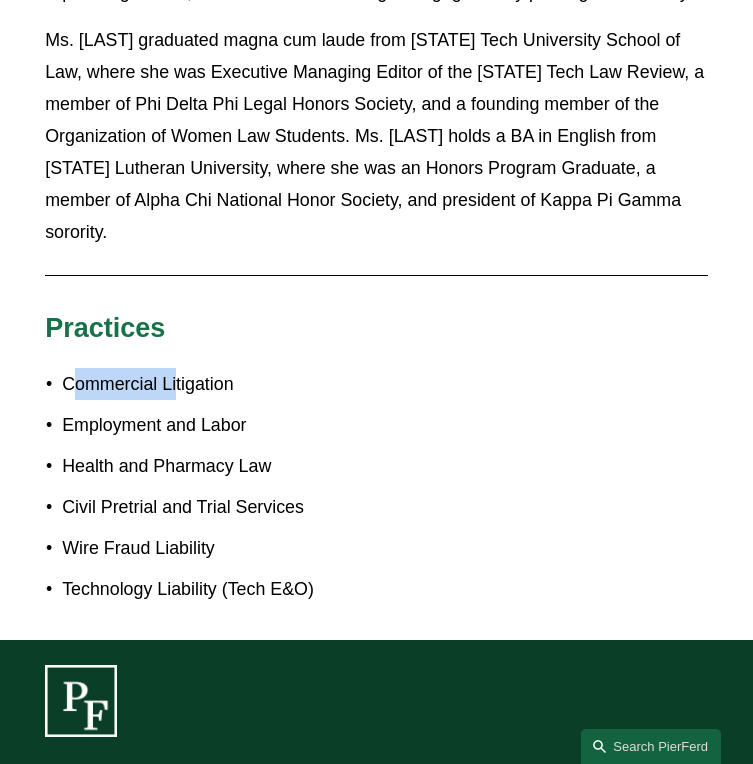 drag, startPoint x: 70, startPoint y: 353, endPoint x: 179, endPoint y: 369, distance: 110.16805 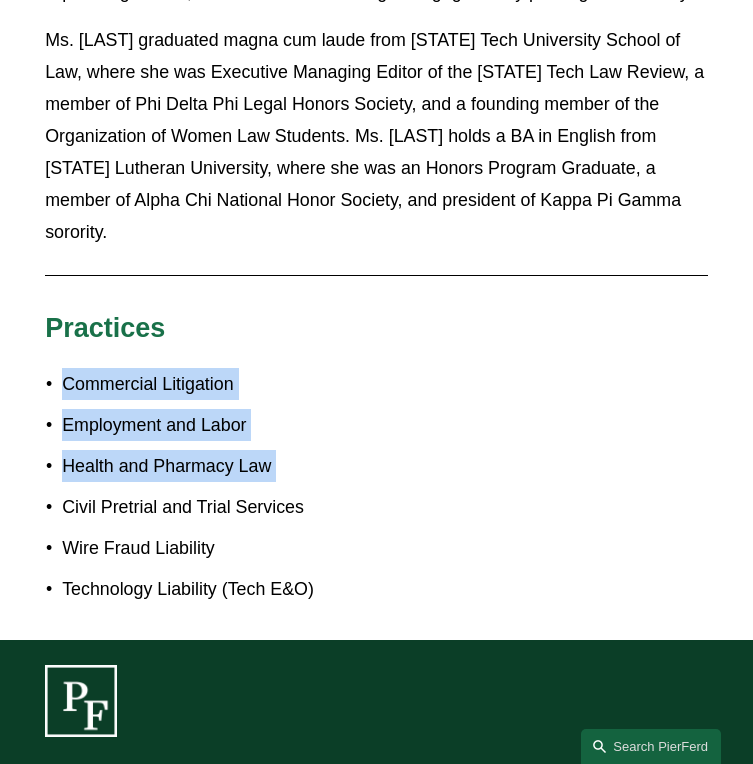 drag, startPoint x: 62, startPoint y: 350, endPoint x: 274, endPoint y: 454, distance: 236.13556 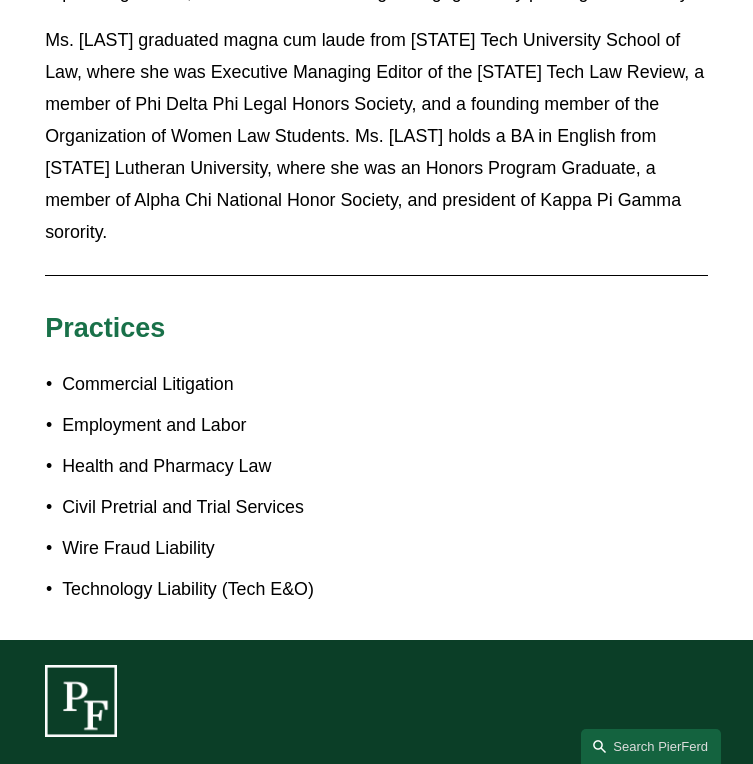click on "Health and Pharmacy Law" at bounding box center [385, 466] 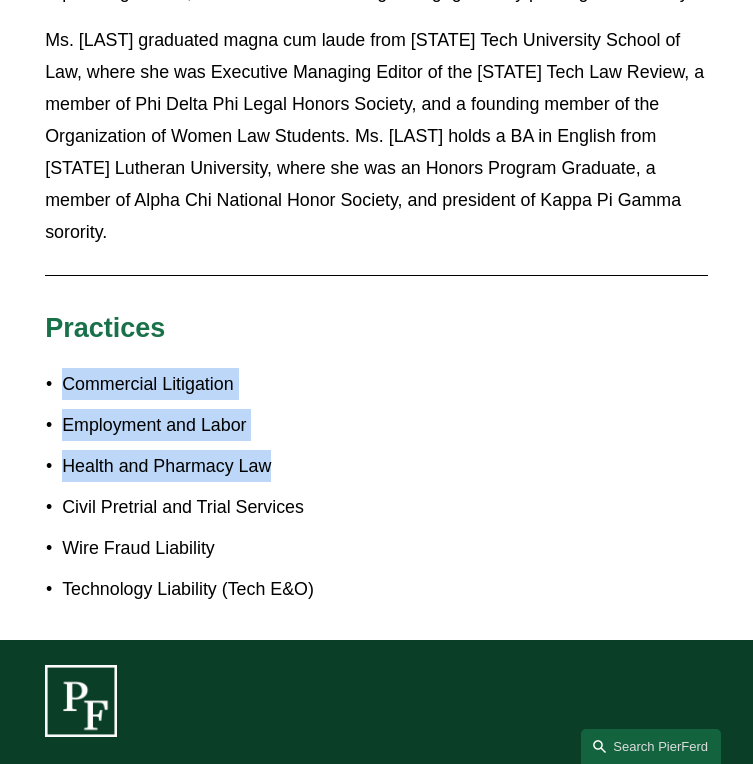 drag, startPoint x: 279, startPoint y: 448, endPoint x: 52, endPoint y: 351, distance: 246.85623 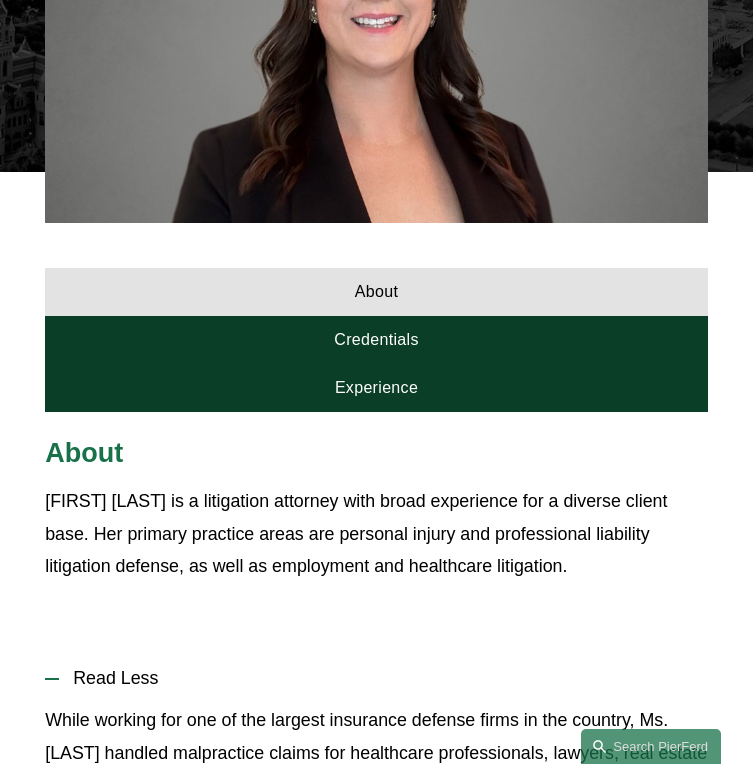 scroll, scrollTop: 750, scrollLeft: 0, axis: vertical 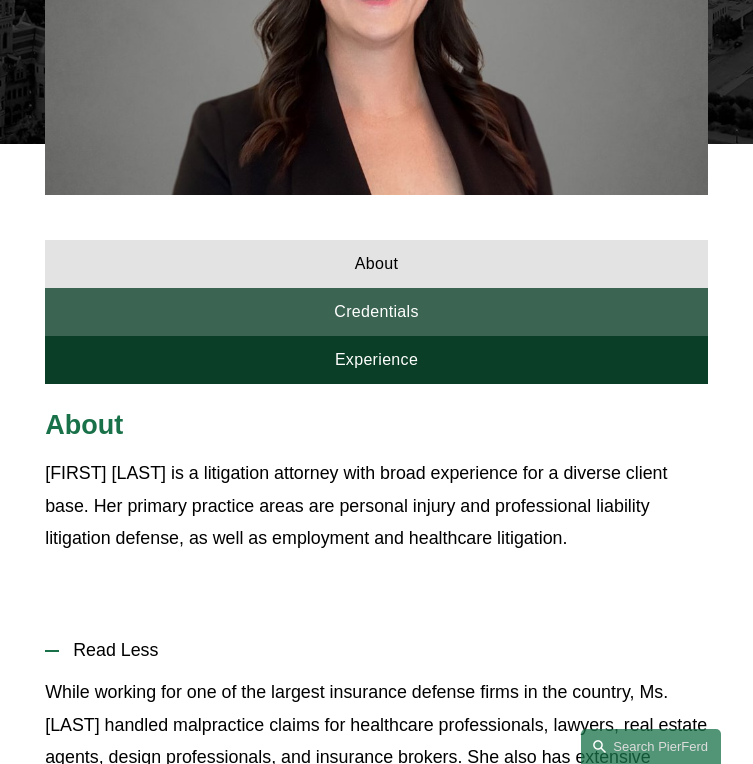 click on "Credentials" at bounding box center (376, 312) 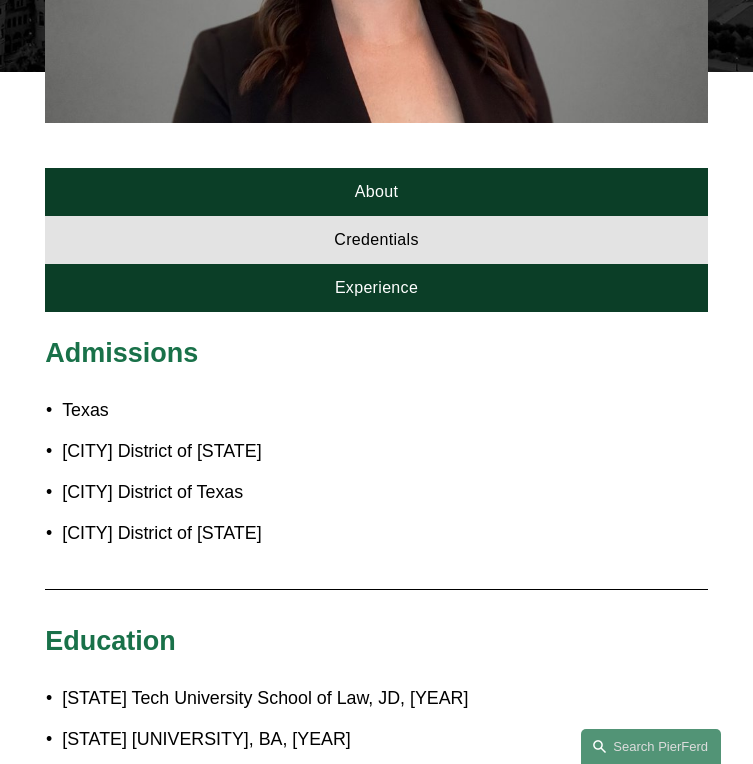 scroll, scrollTop: 833, scrollLeft: 0, axis: vertical 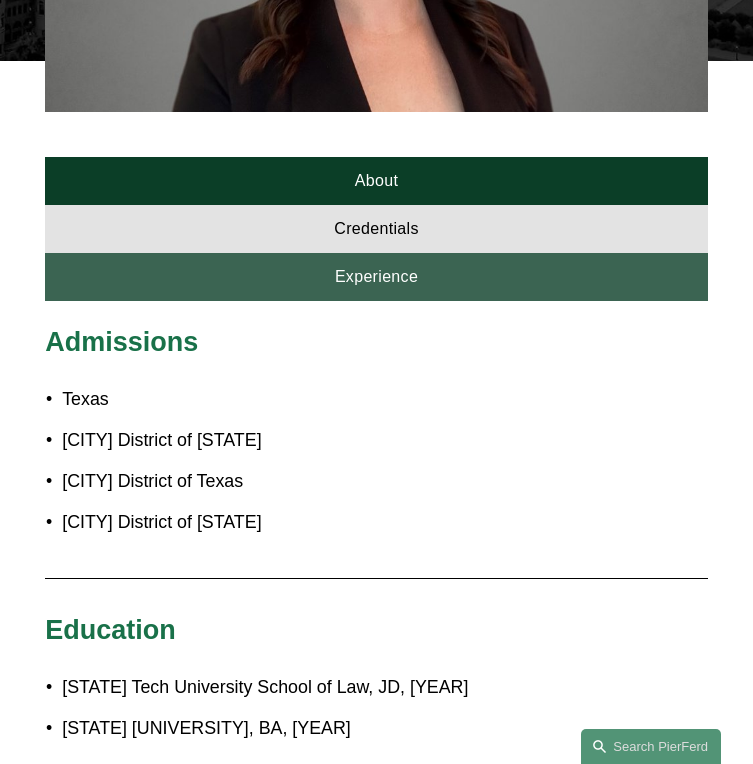 click on "Experience" at bounding box center (376, 277) 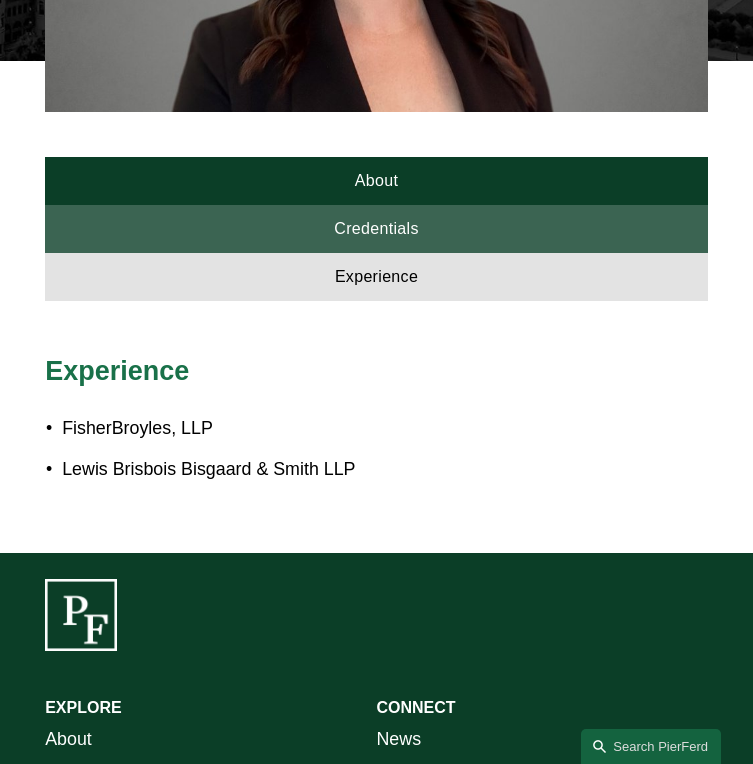 click on "Credentials" at bounding box center (376, 229) 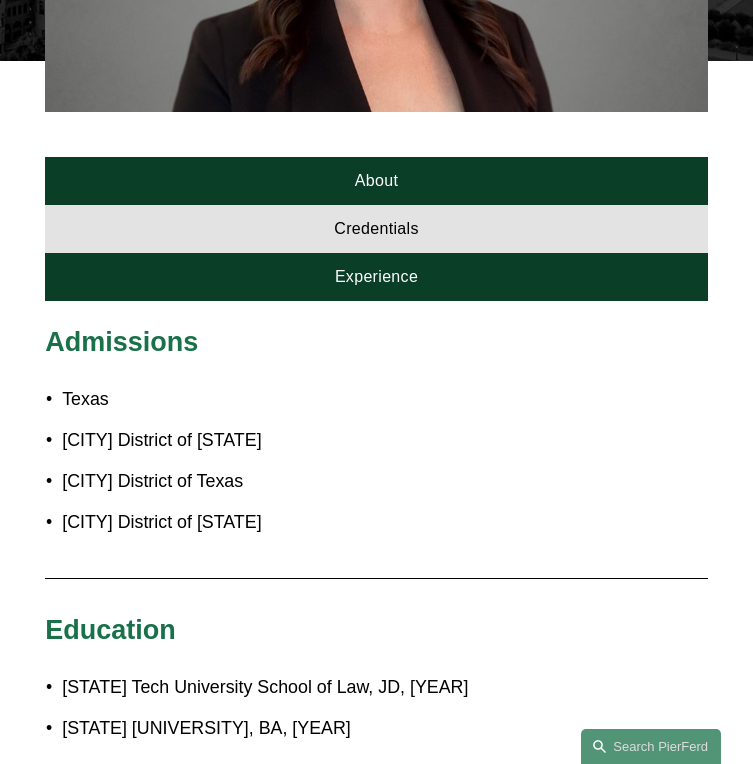 click on "Texas" at bounding box center [385, 399] 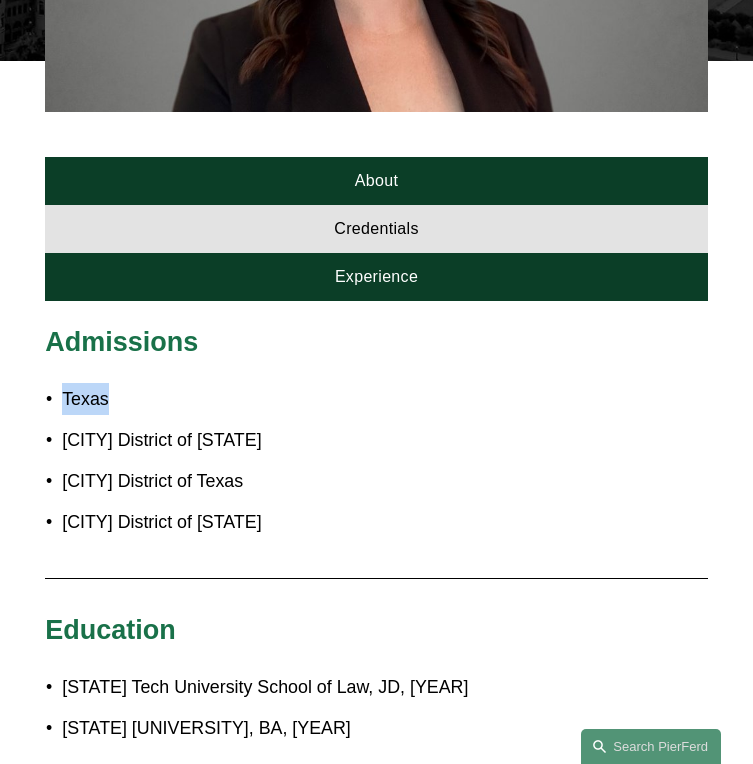 click on "Texas" at bounding box center (385, 399) 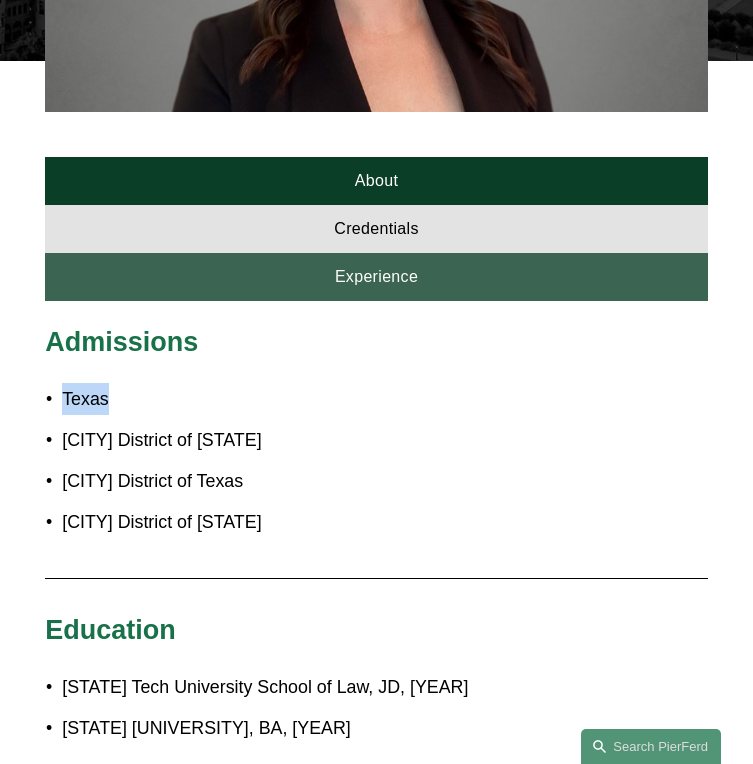 click on "Experience" at bounding box center [376, 277] 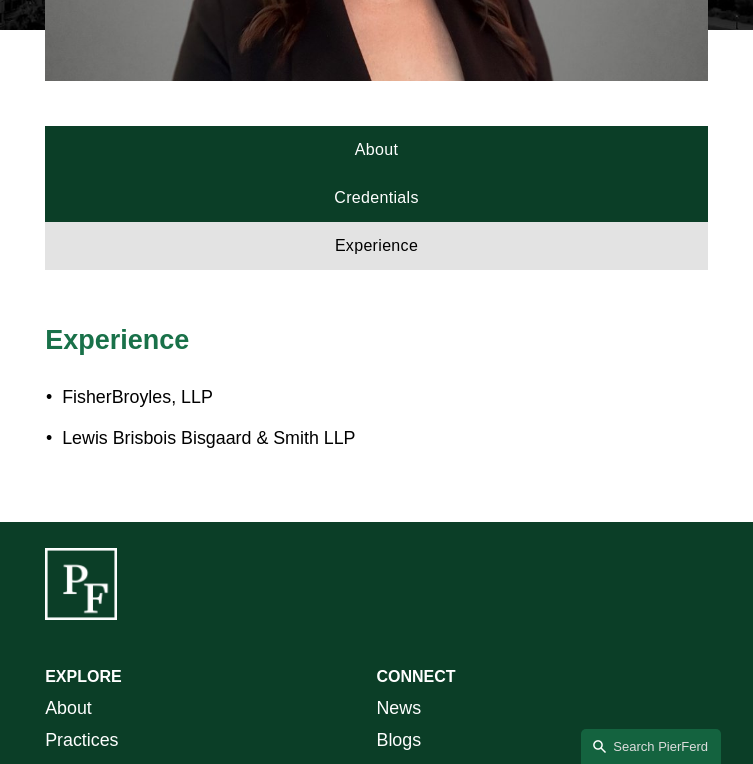 scroll, scrollTop: 878, scrollLeft: 0, axis: vertical 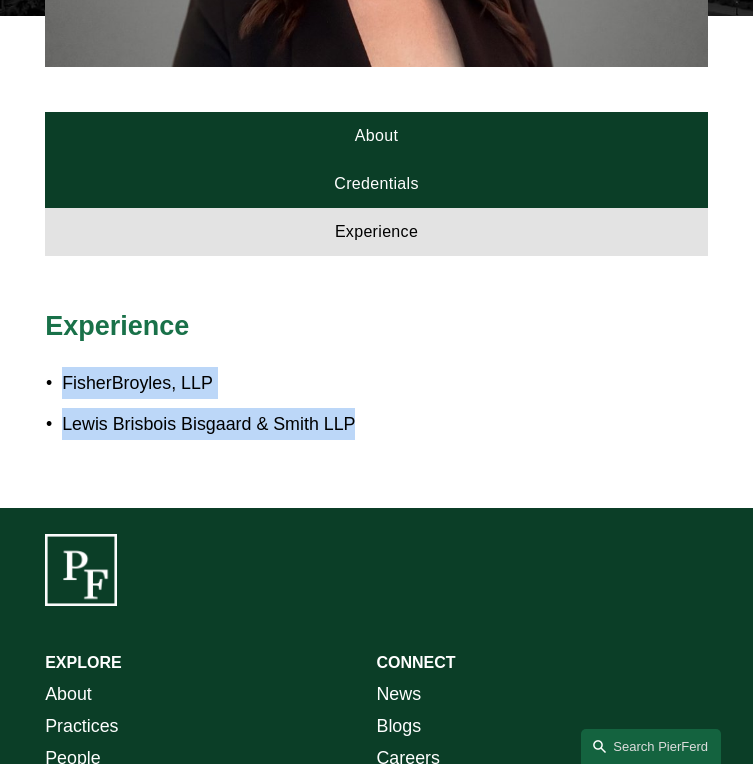 drag, startPoint x: 364, startPoint y: 423, endPoint x: 66, endPoint y: 381, distance: 300.9452 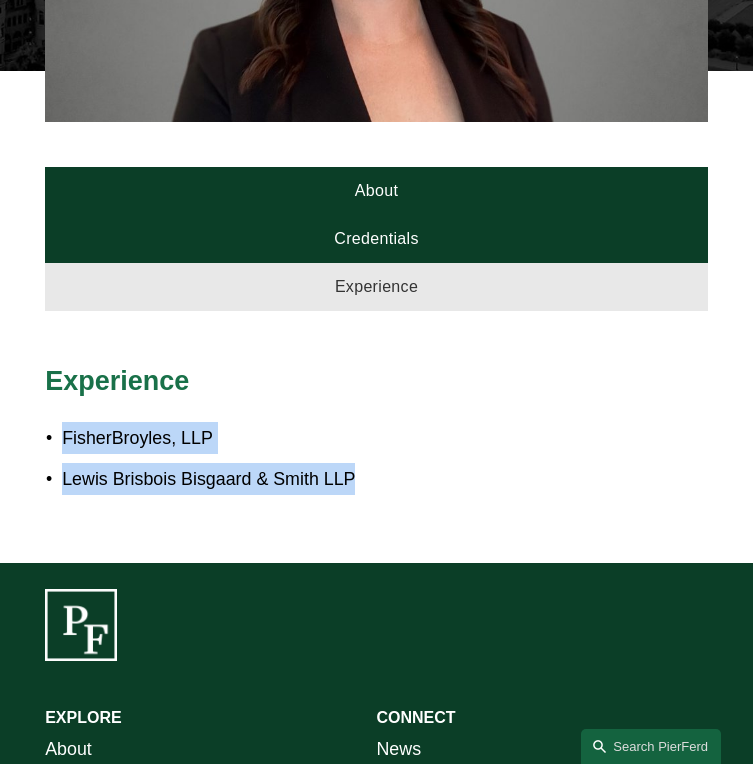 scroll, scrollTop: 826, scrollLeft: 0, axis: vertical 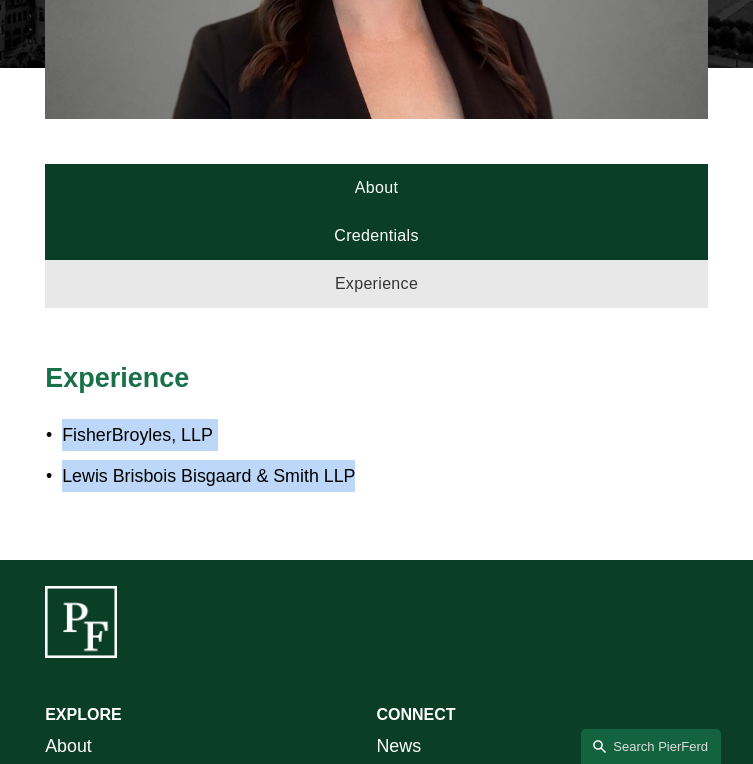 copy on "FisherBroyles, LLP Lewis Brisbois Bisgaard & Smith LLP" 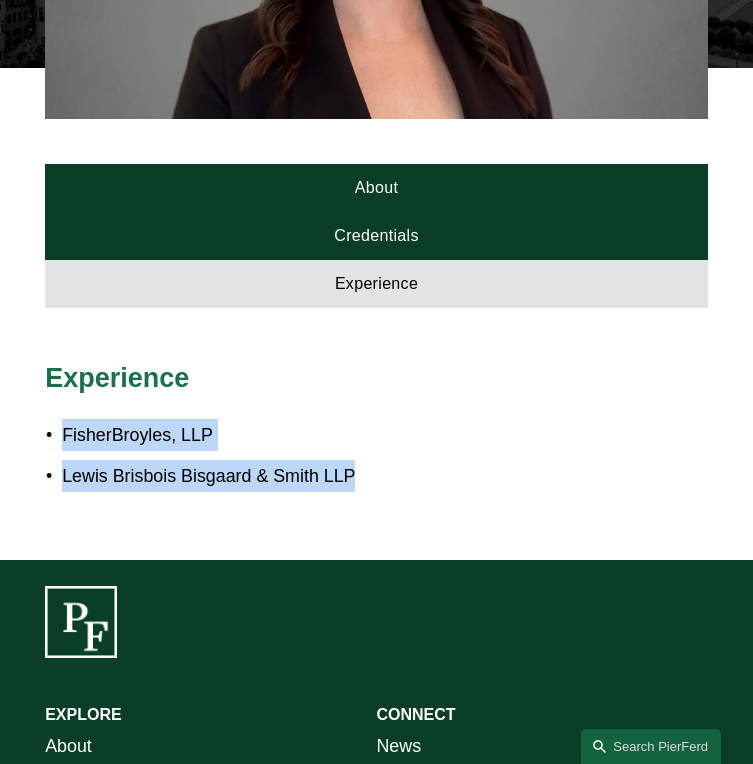 click on "Lewis Brisbois Bisgaard & Smith LLP" at bounding box center (385, 476) 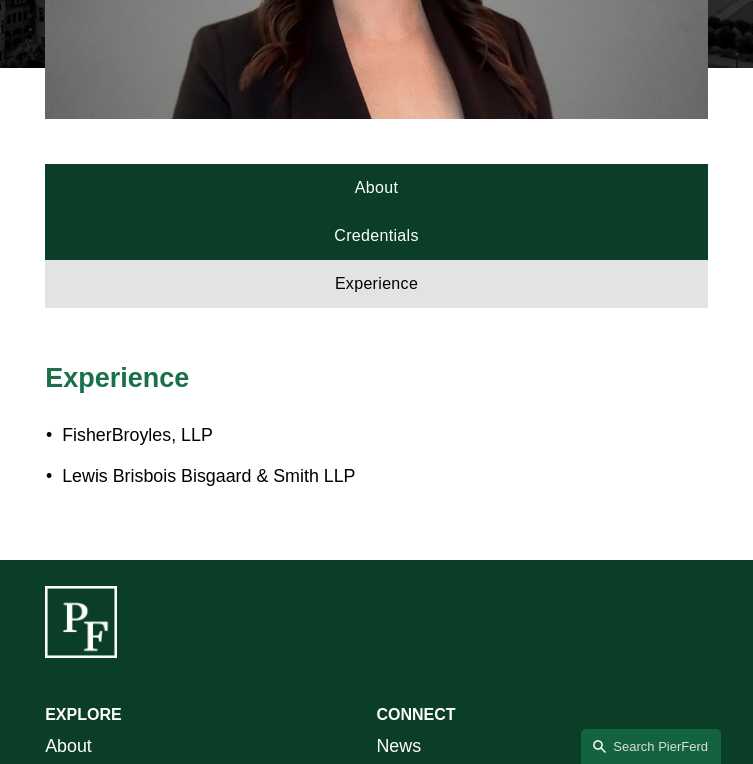 click on "Lewis Brisbois Bisgaard & Smith LLP" at bounding box center (385, 476) 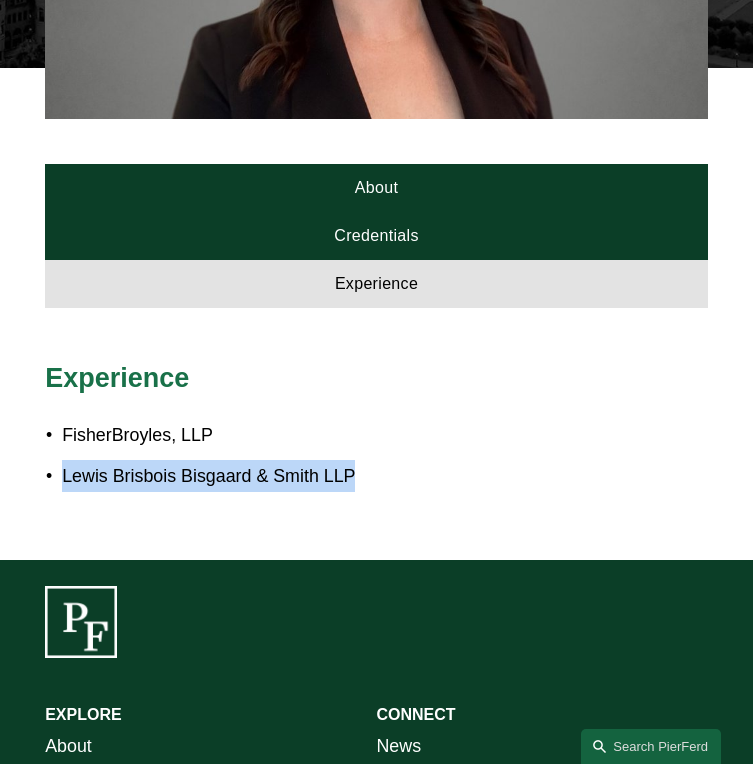 drag, startPoint x: 364, startPoint y: 474, endPoint x: 62, endPoint y: 481, distance: 302.08112 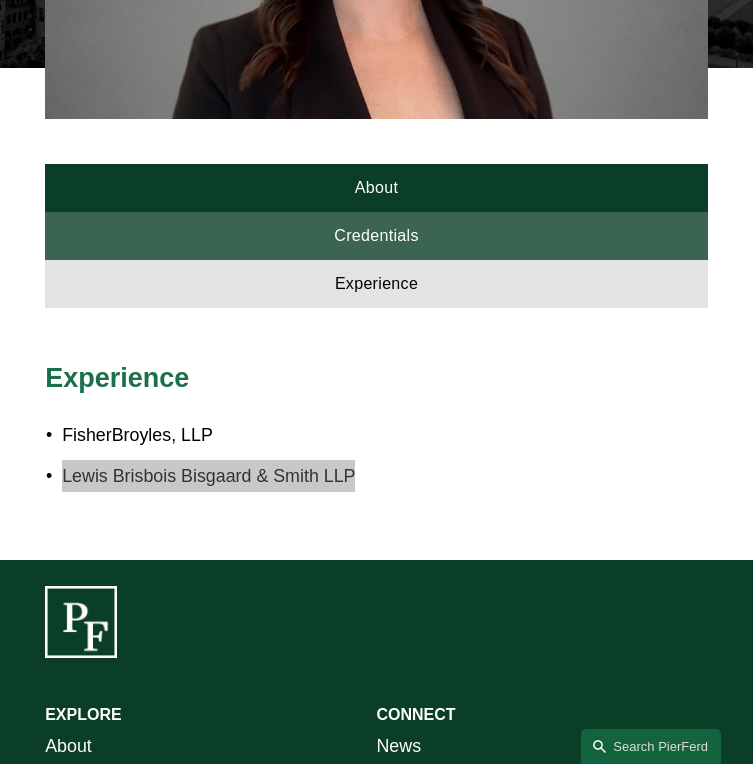 scroll, scrollTop: 779, scrollLeft: 0, axis: vertical 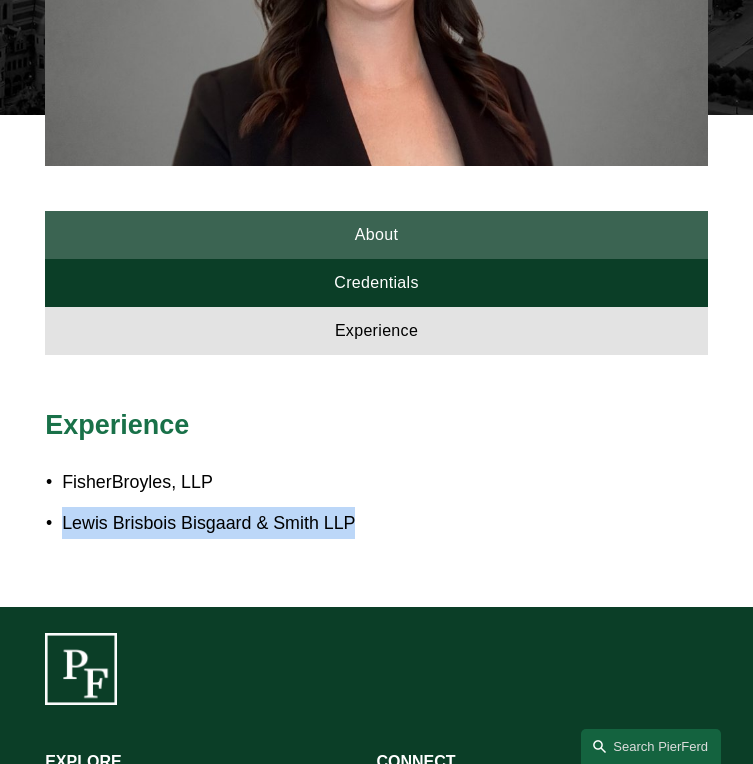click on "About" at bounding box center [376, 235] 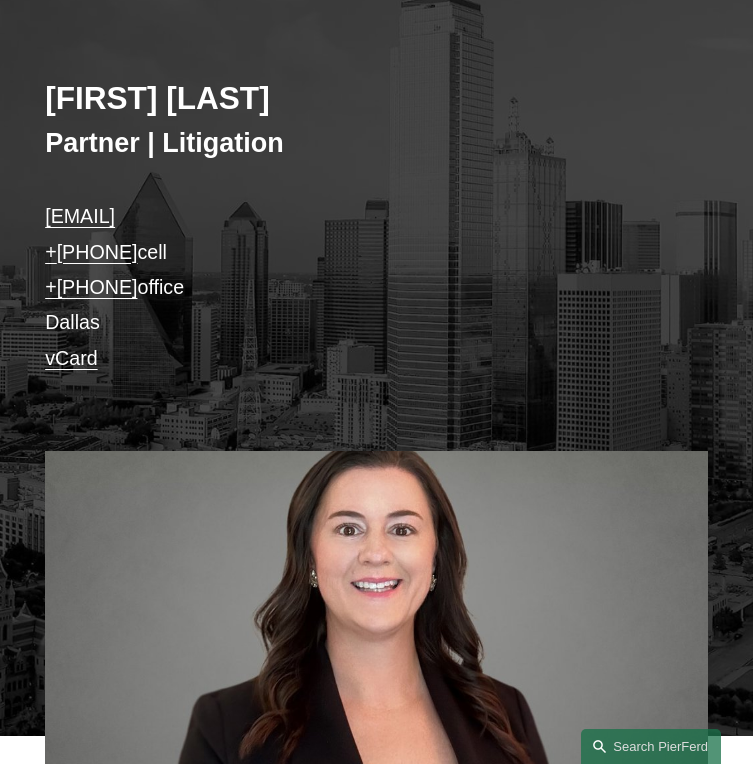 scroll, scrollTop: 151, scrollLeft: 0, axis: vertical 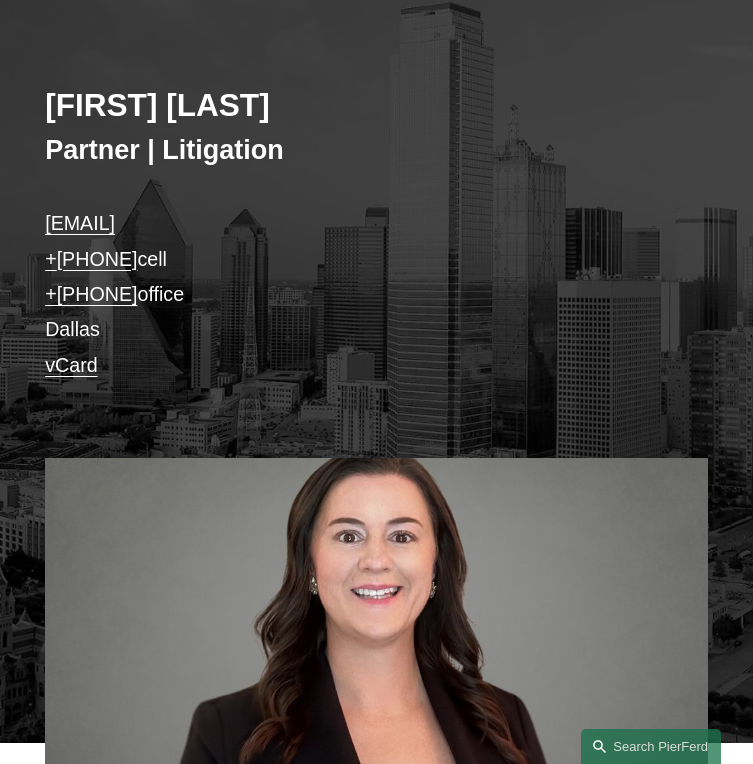 click on "katie.ackels@pierferd.com + 1.512.663.2641  cell +1.469.547.0588  office Dallas vCard" at bounding box center (376, 294) 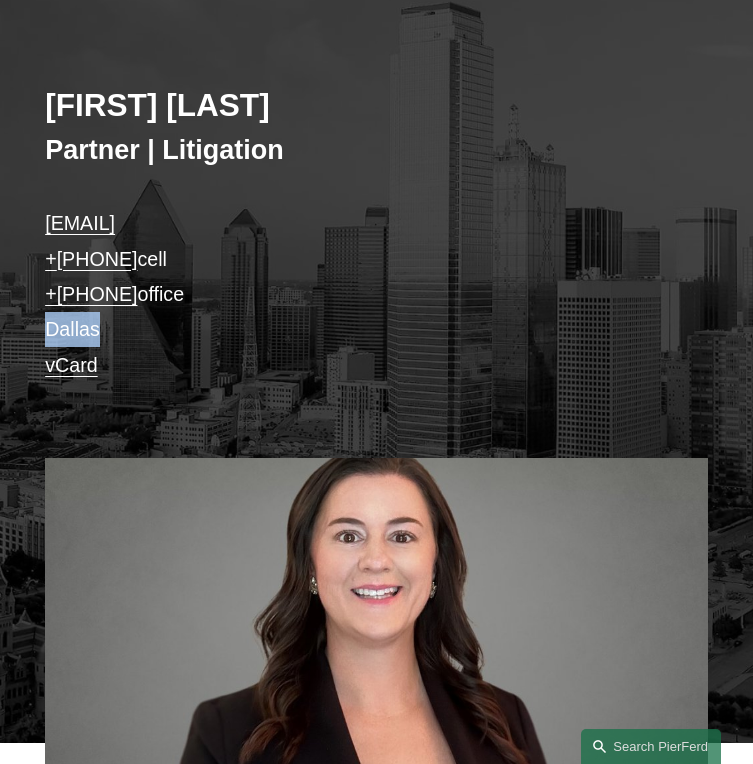 click on "katie.ackels@pierferd.com + 1.512.663.2641  cell +1.469.547.0588  office Dallas vCard" at bounding box center (376, 294) 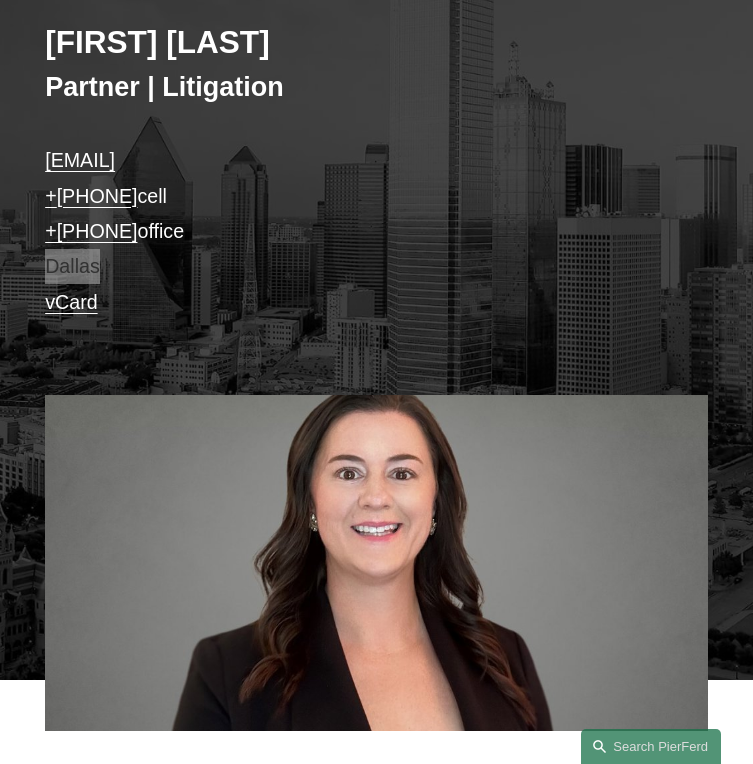 scroll, scrollTop: 209, scrollLeft: 0, axis: vertical 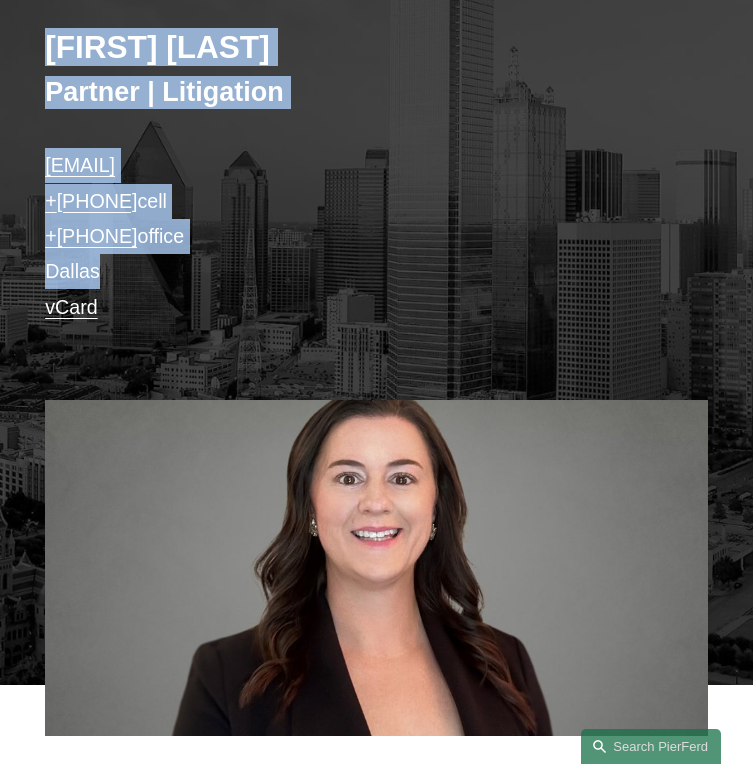 drag, startPoint x: 50, startPoint y: 45, endPoint x: 119, endPoint y: 265, distance: 230.5667 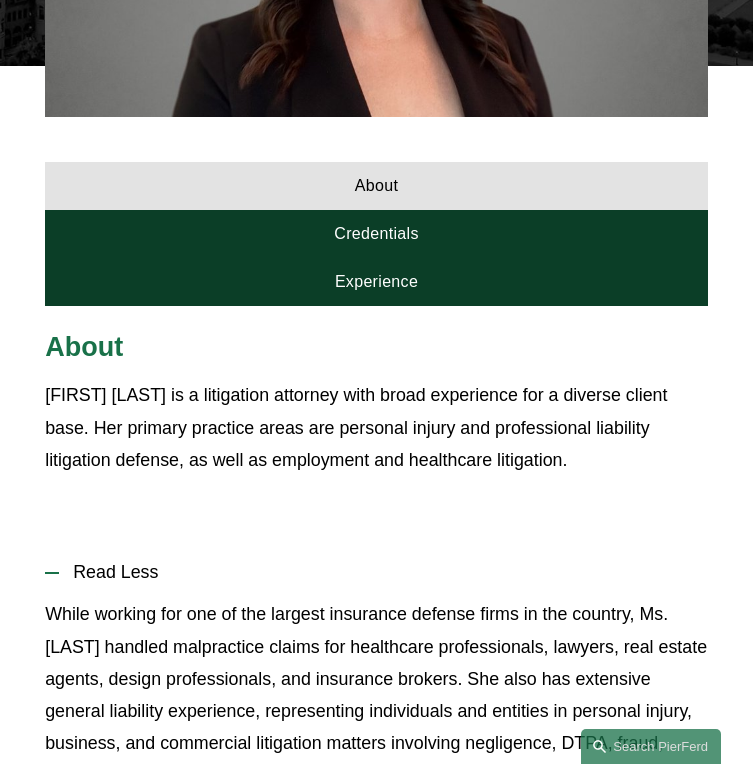 scroll, scrollTop: 861, scrollLeft: 0, axis: vertical 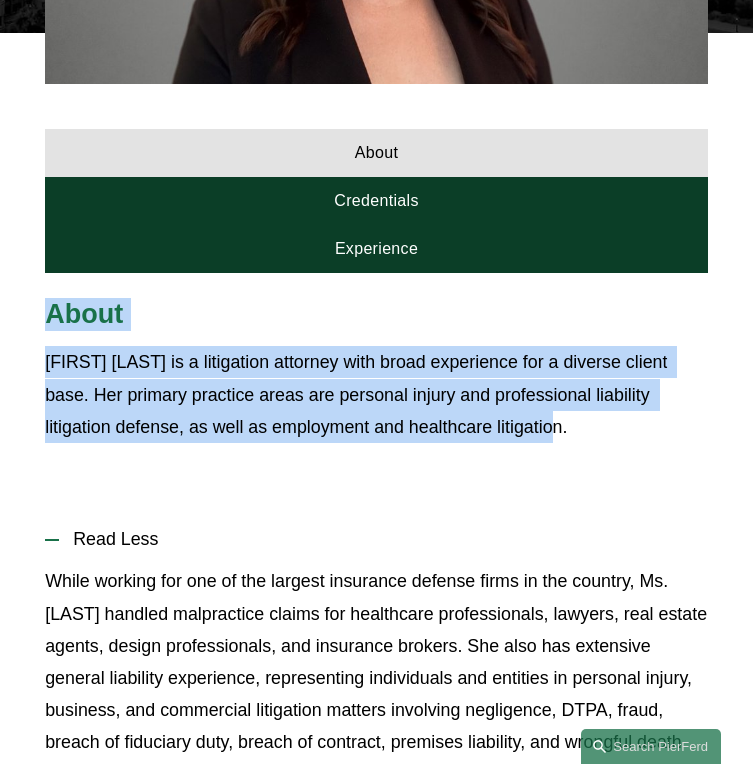 drag, startPoint x: 51, startPoint y: 318, endPoint x: 514, endPoint y: 425, distance: 475.20312 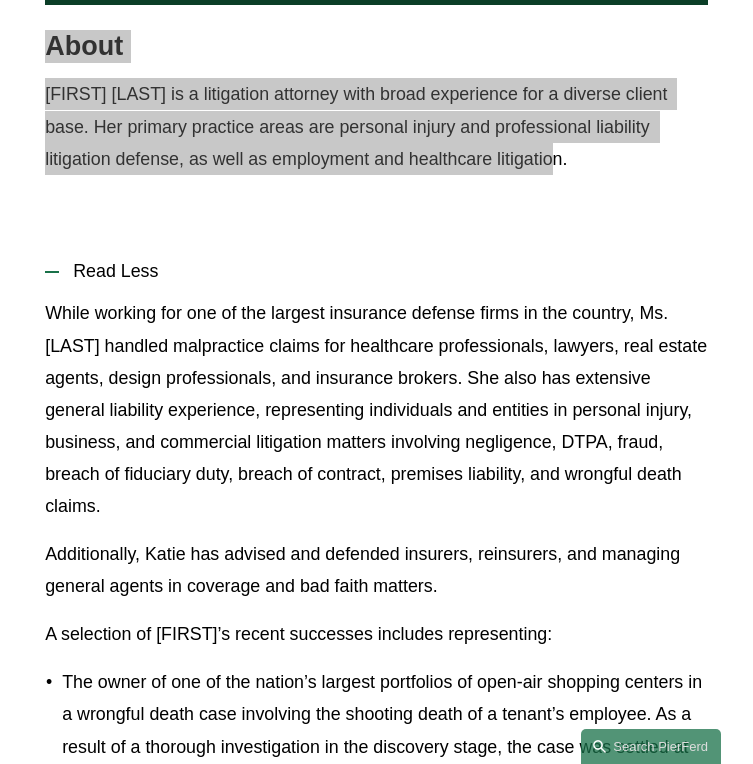 scroll, scrollTop: 1163, scrollLeft: 0, axis: vertical 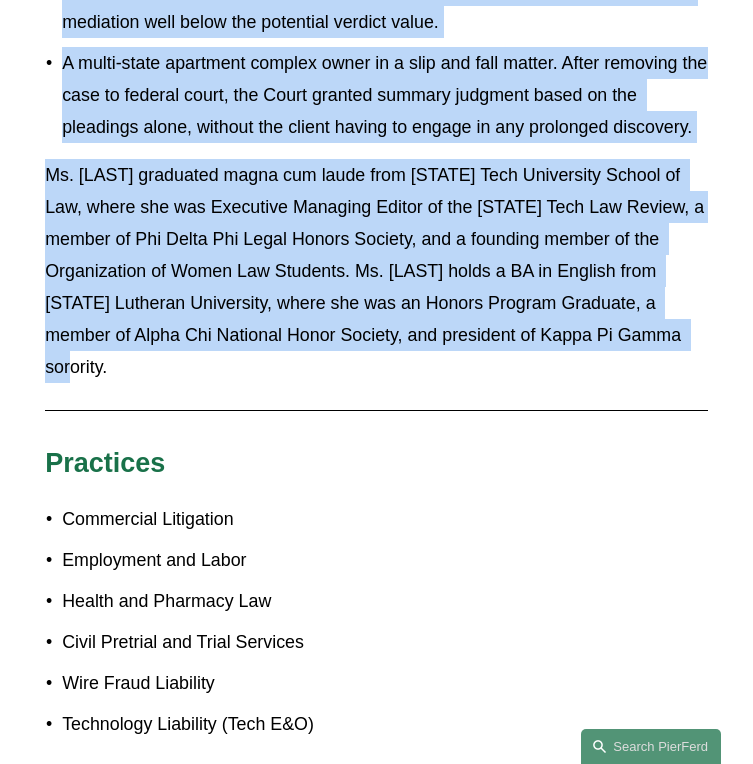drag, startPoint x: 45, startPoint y: 277, endPoint x: 723, endPoint y: 331, distance: 680.14703 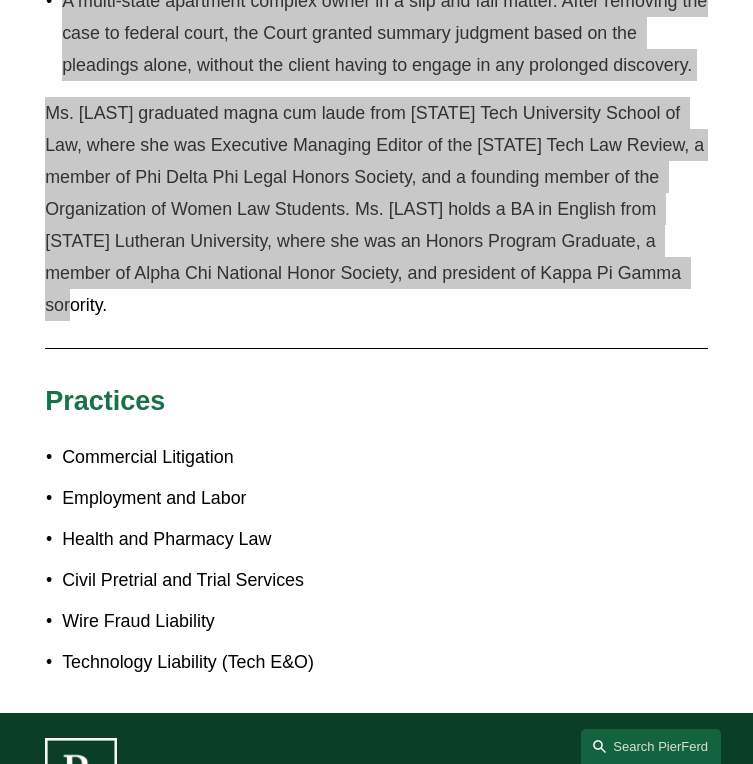 scroll, scrollTop: 1949, scrollLeft: 0, axis: vertical 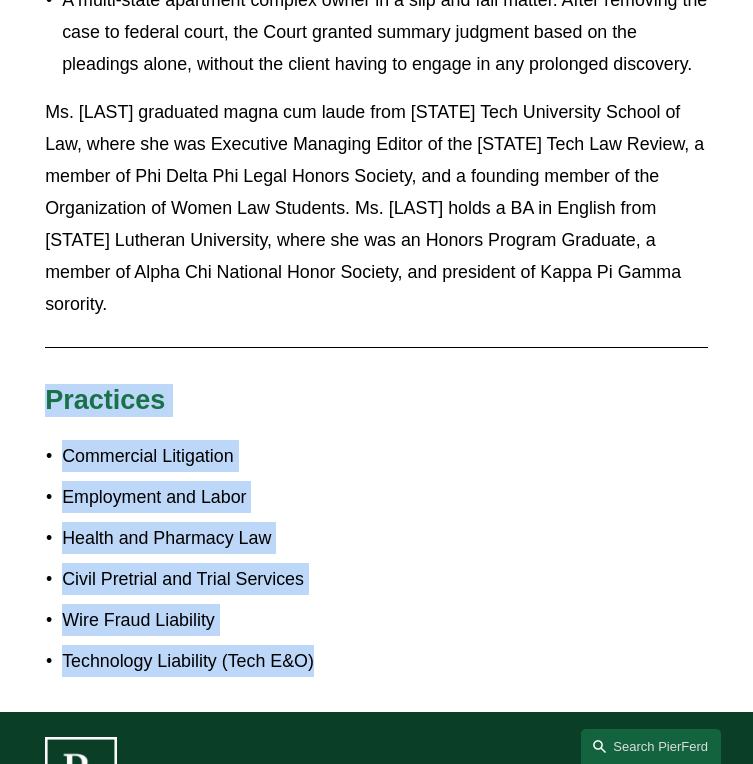 drag, startPoint x: 319, startPoint y: 638, endPoint x: 48, endPoint y: 370, distance: 381.13644 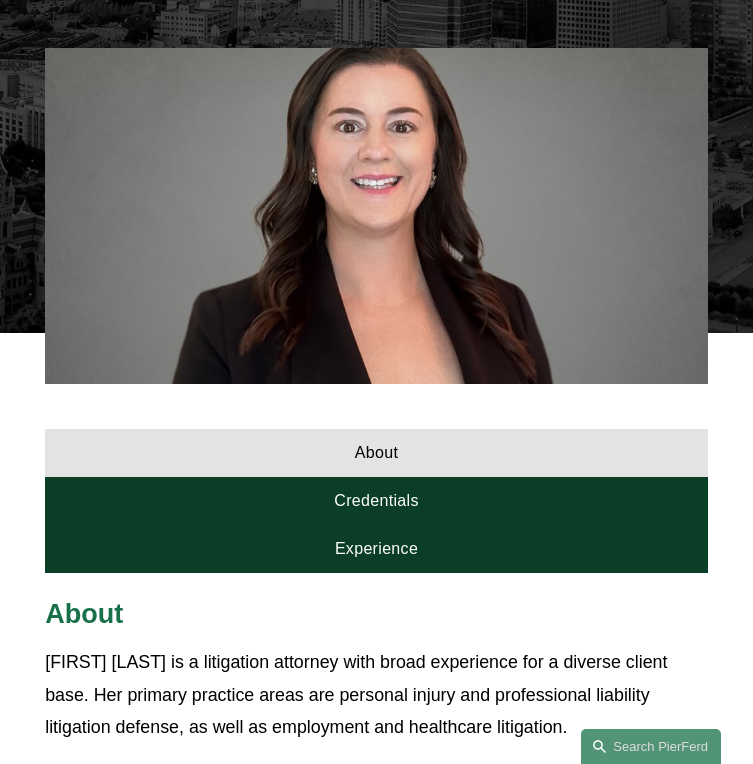 scroll, scrollTop: 586, scrollLeft: 0, axis: vertical 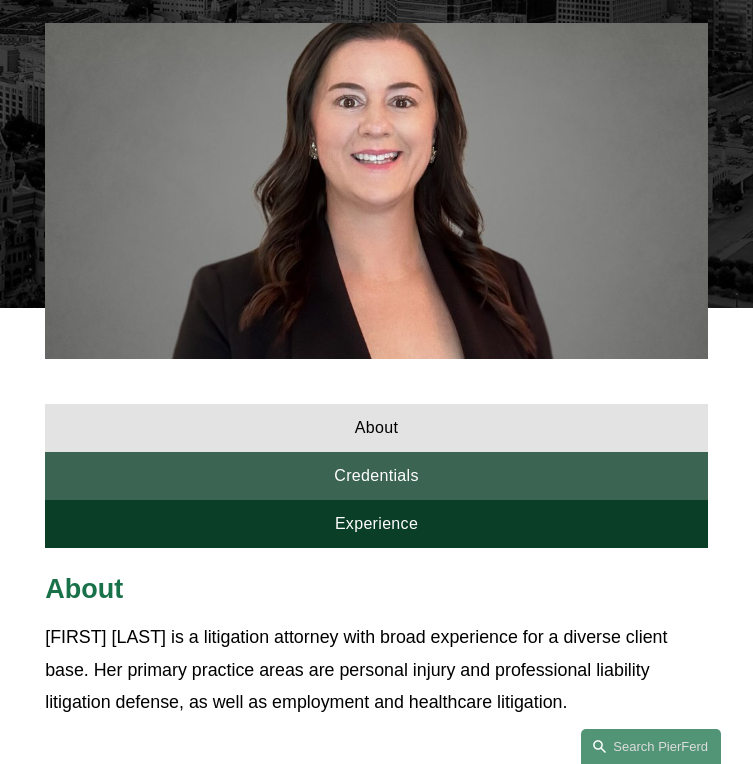 click on "Credentials" at bounding box center [376, 476] 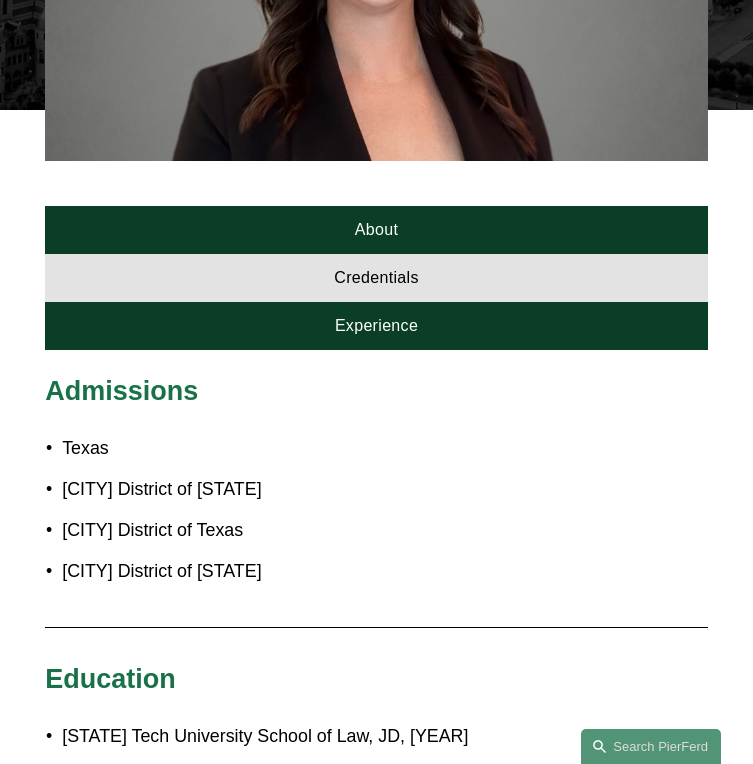 scroll, scrollTop: 787, scrollLeft: 0, axis: vertical 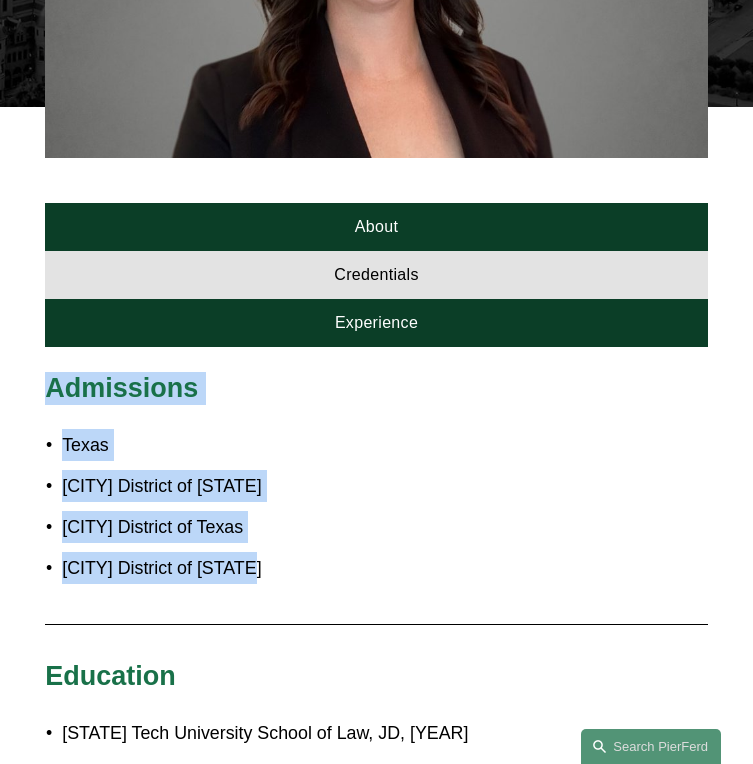 drag, startPoint x: 49, startPoint y: 392, endPoint x: 272, endPoint y: 568, distance: 284.08624 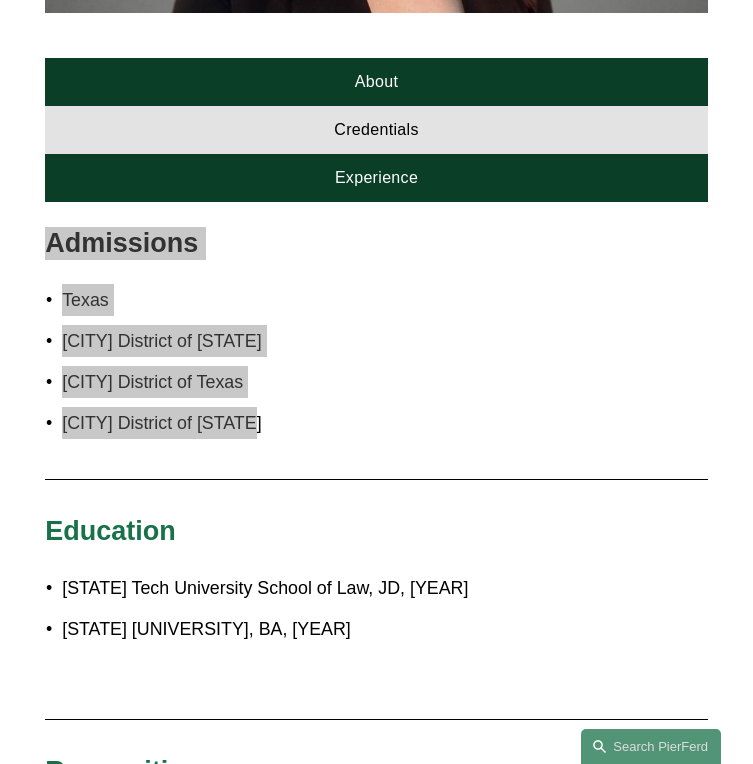 scroll, scrollTop: 950, scrollLeft: 0, axis: vertical 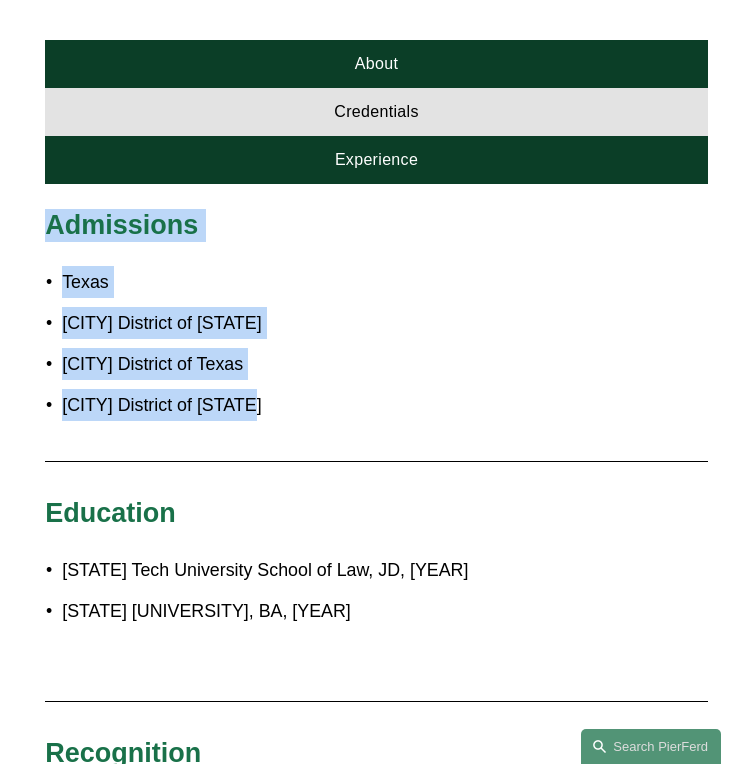 drag, startPoint x: 351, startPoint y: 611, endPoint x: 50, endPoint y: 510, distance: 317.49332 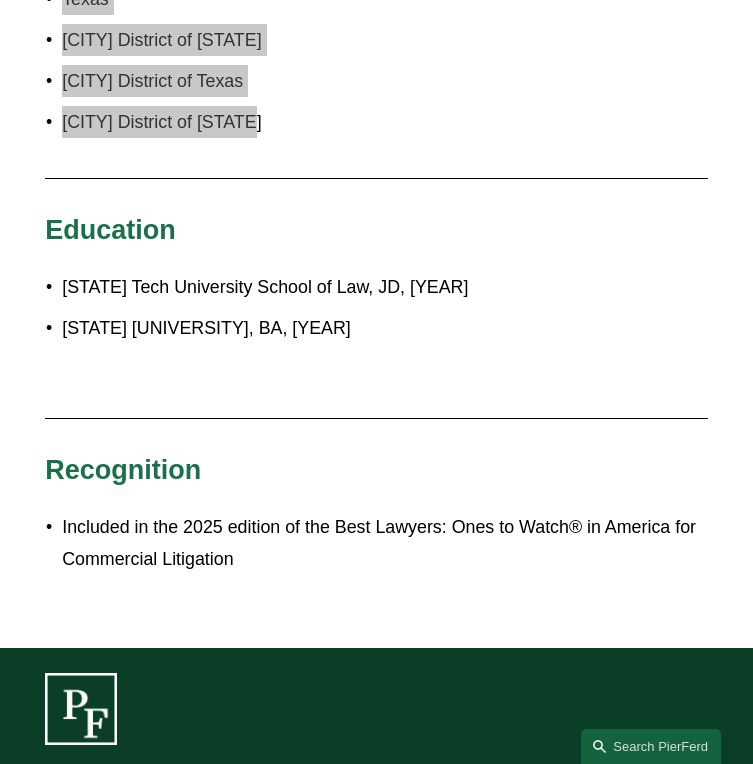 scroll, scrollTop: 1236, scrollLeft: 0, axis: vertical 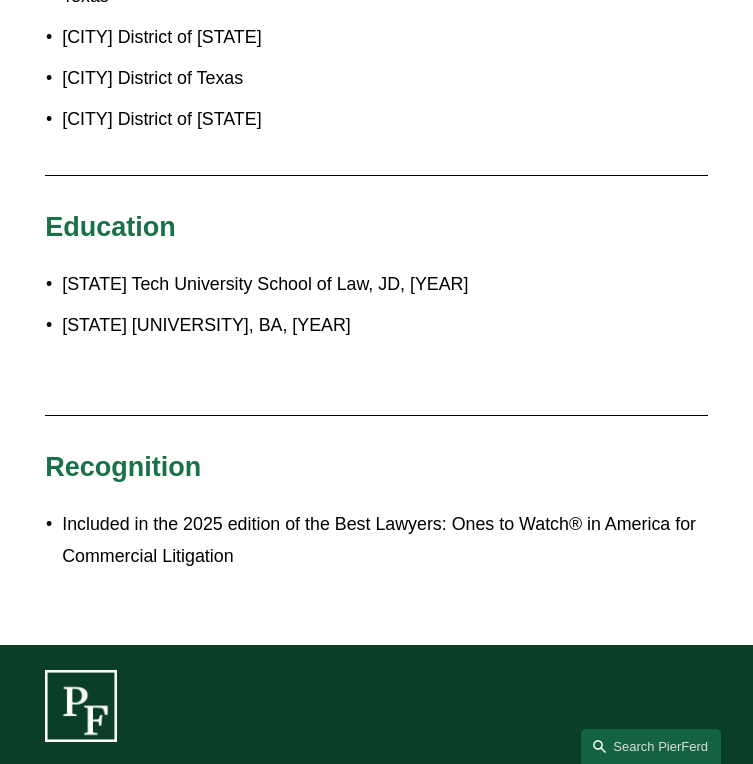 click on "Included in the 2025 edition of the Best Lawyers: Ones to Watch® in America for Commercial Litigation" at bounding box center (385, 540) 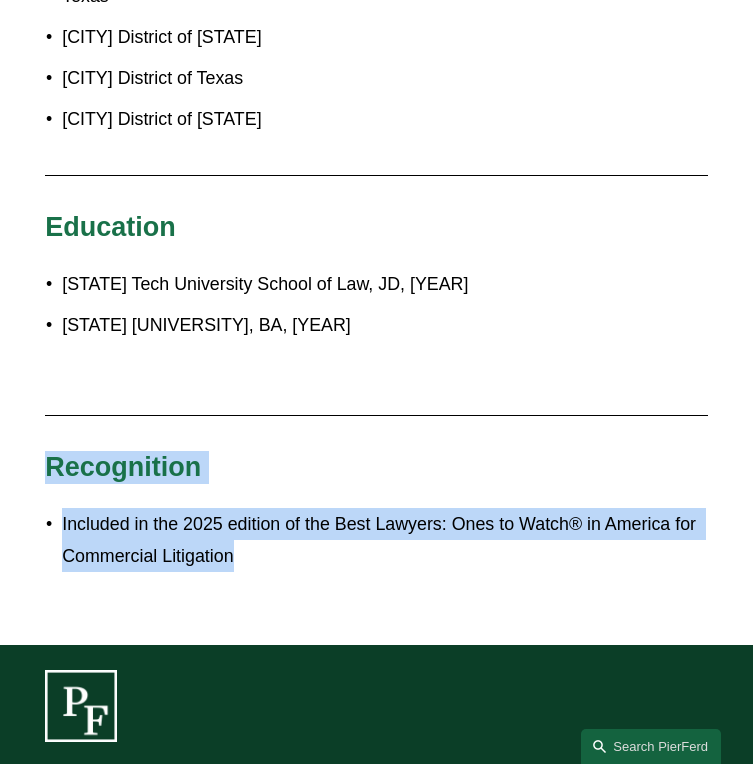 drag, startPoint x: 238, startPoint y: 557, endPoint x: 40, endPoint y: 468, distance: 217.08293 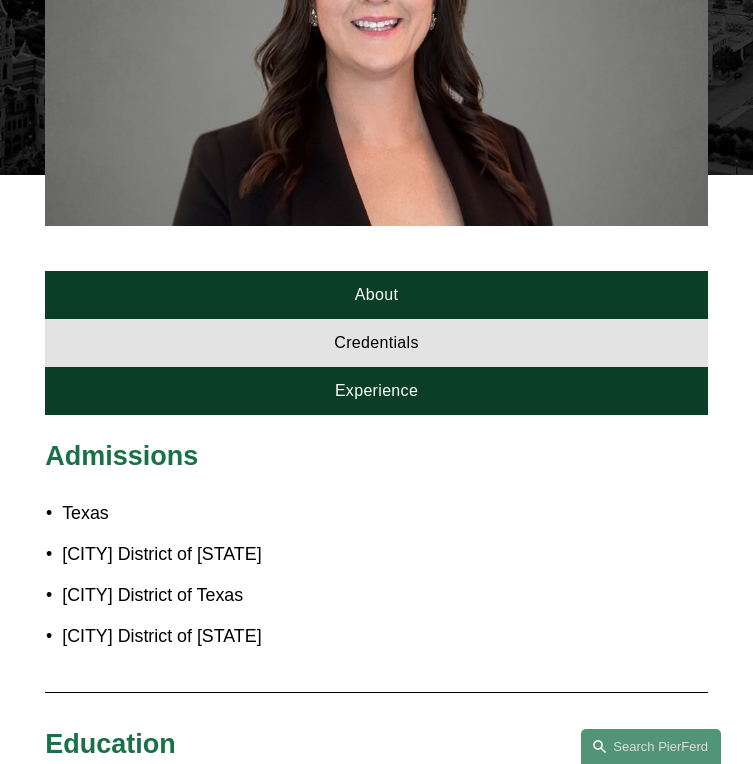scroll, scrollTop: 720, scrollLeft: 0, axis: vertical 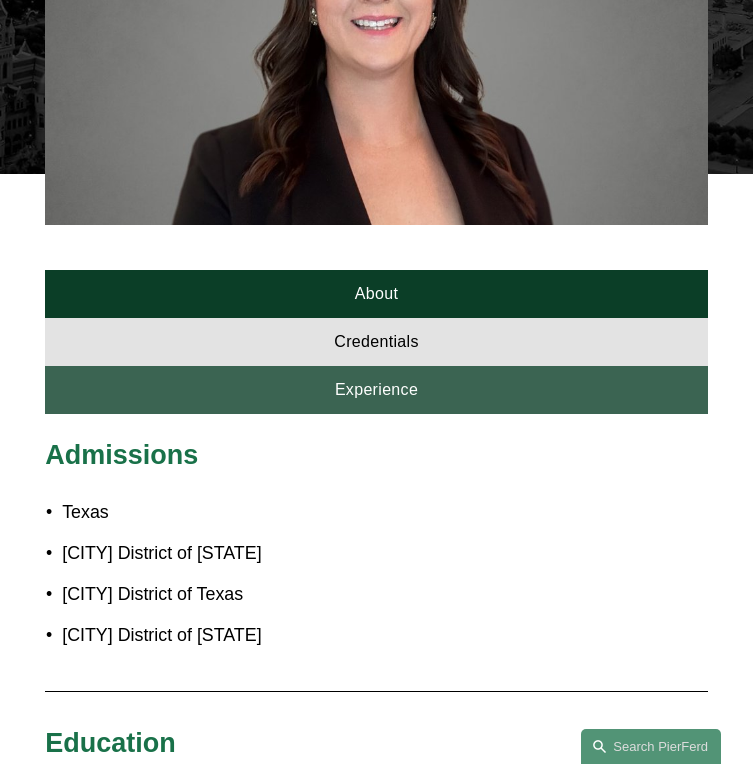 click on "Experience" at bounding box center [376, 390] 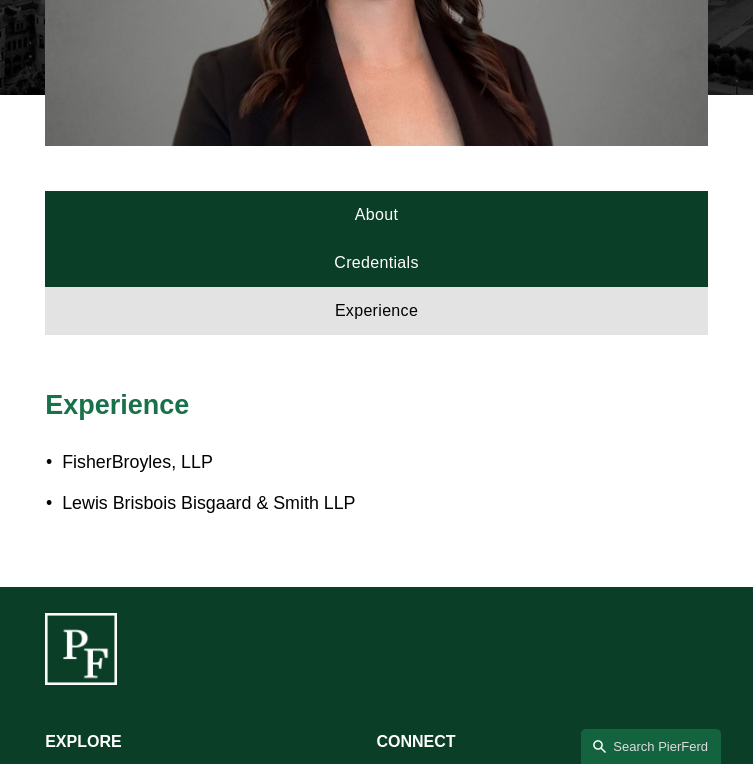 scroll, scrollTop: 813, scrollLeft: 0, axis: vertical 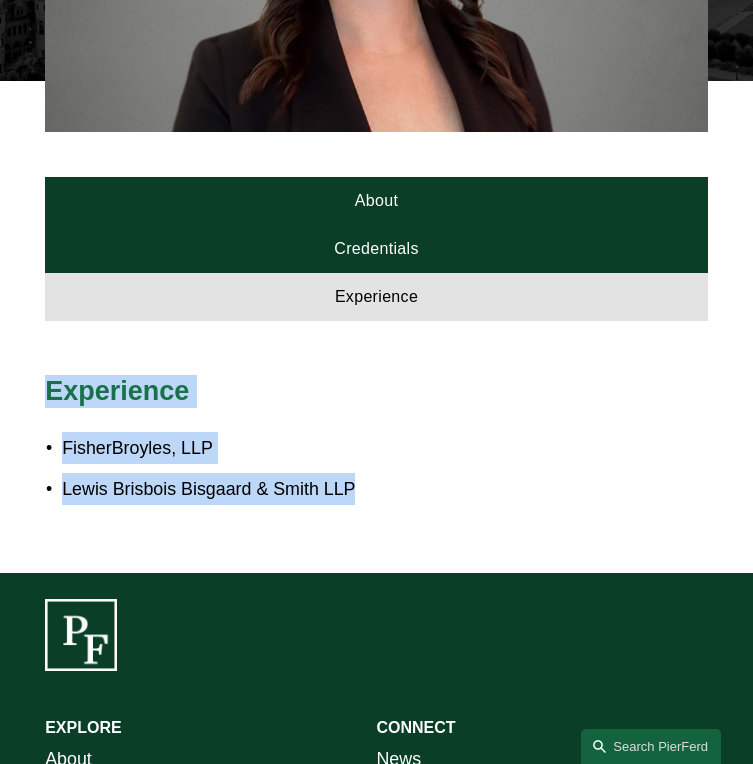 drag, startPoint x: 359, startPoint y: 488, endPoint x: 35, endPoint y: 377, distance: 342.4865 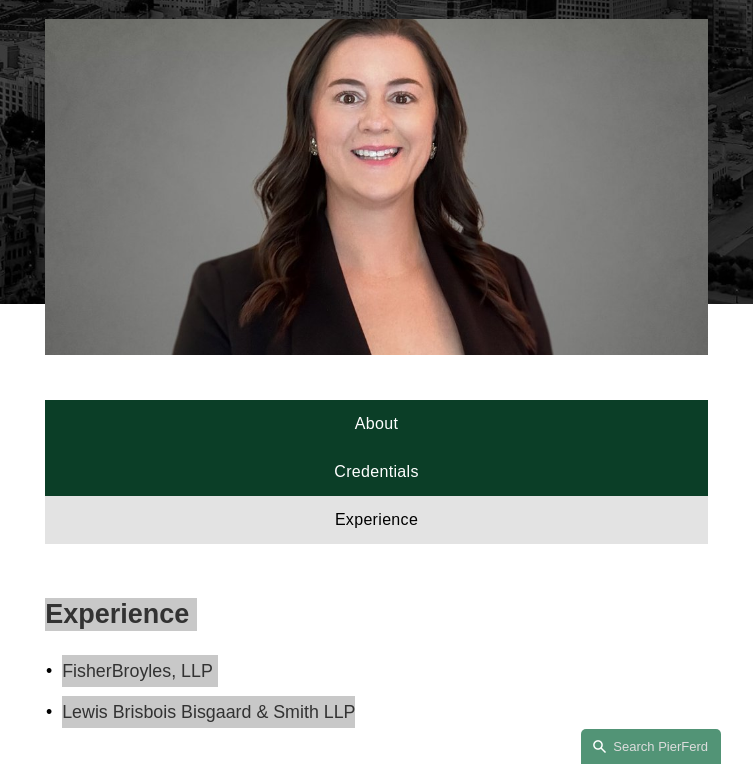 scroll, scrollTop: 536, scrollLeft: 0, axis: vertical 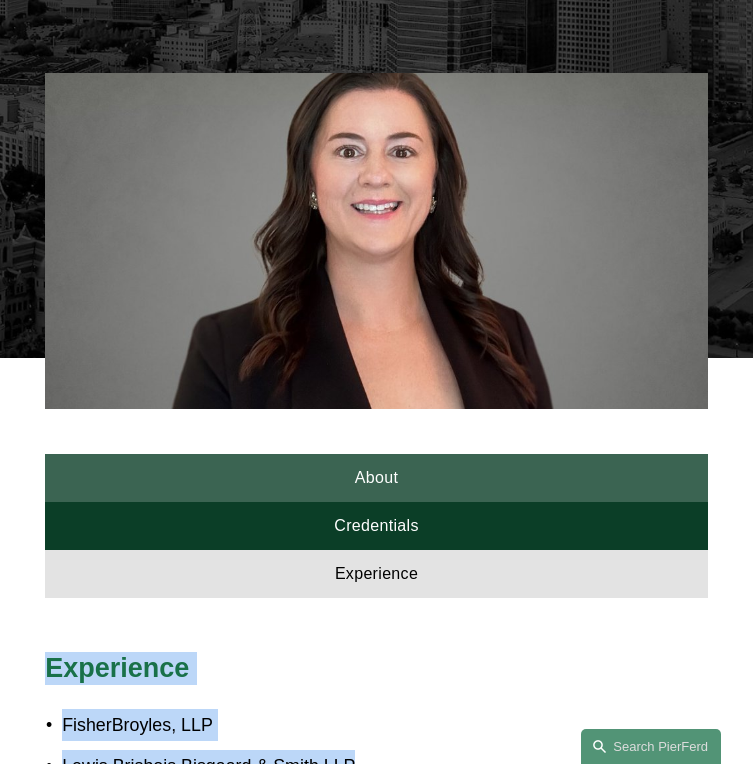 click on "About" at bounding box center (376, 478) 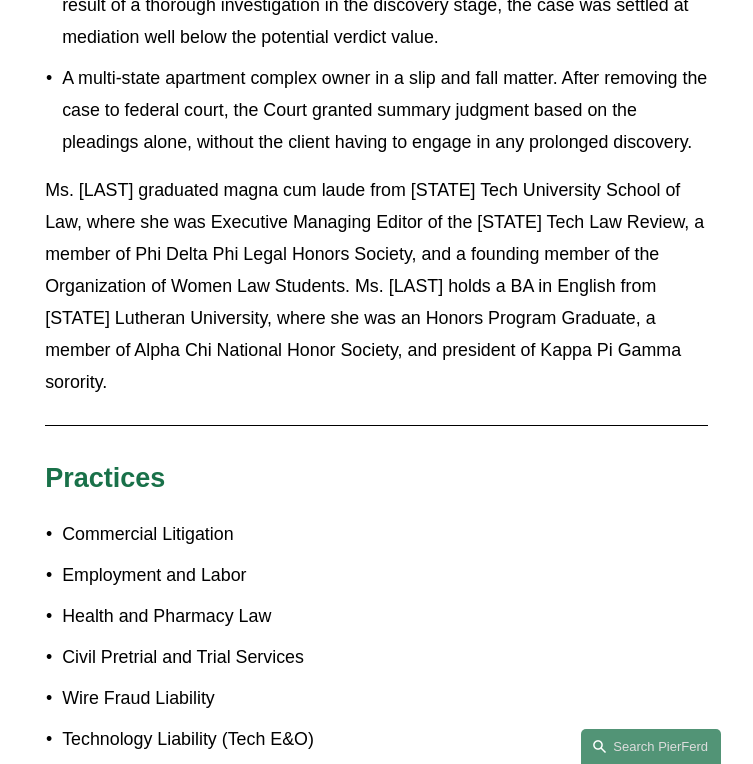 scroll, scrollTop: 1870, scrollLeft: 0, axis: vertical 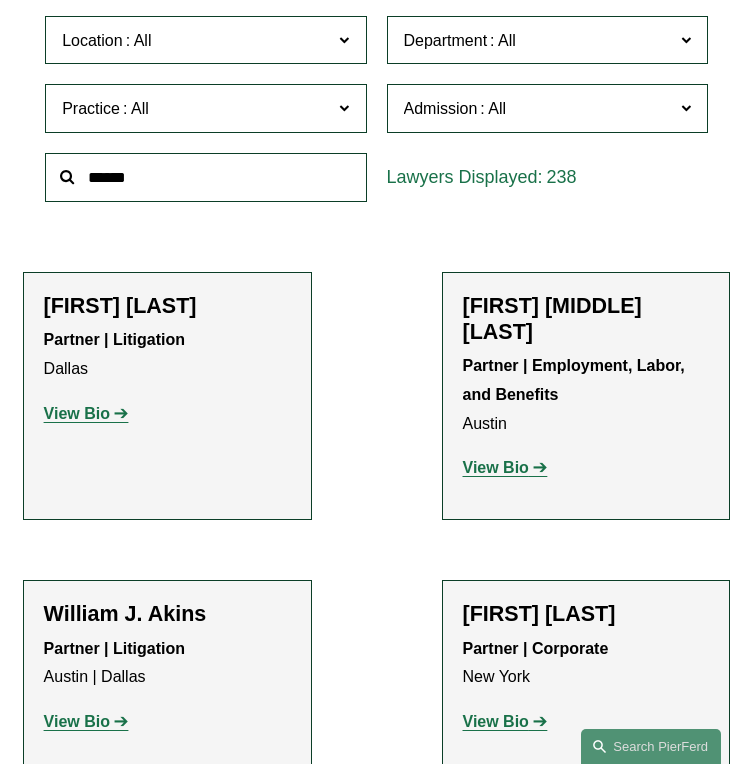 click on "View Bio" 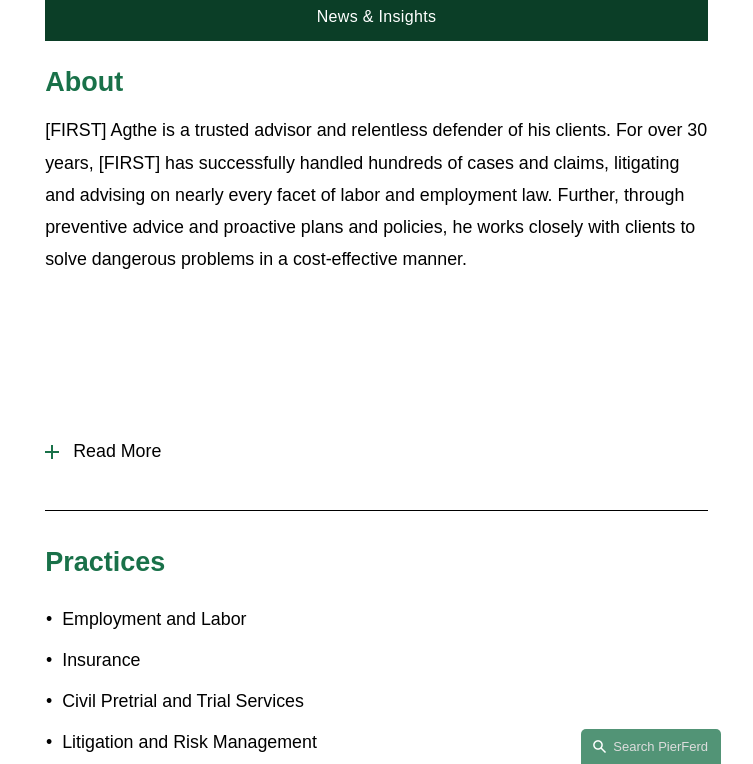 scroll, scrollTop: 1188, scrollLeft: 0, axis: vertical 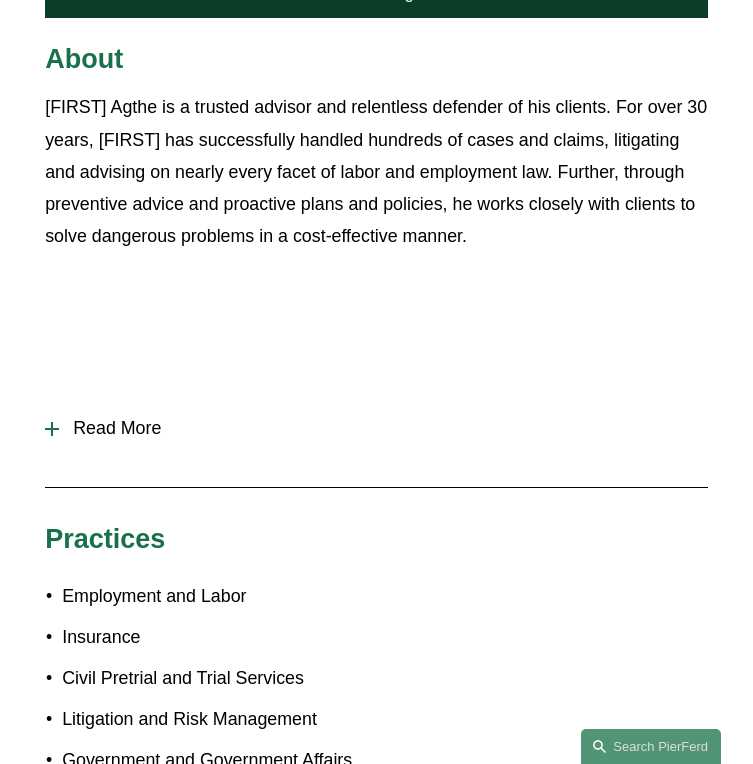 click on "Read More" at bounding box center (383, 428) 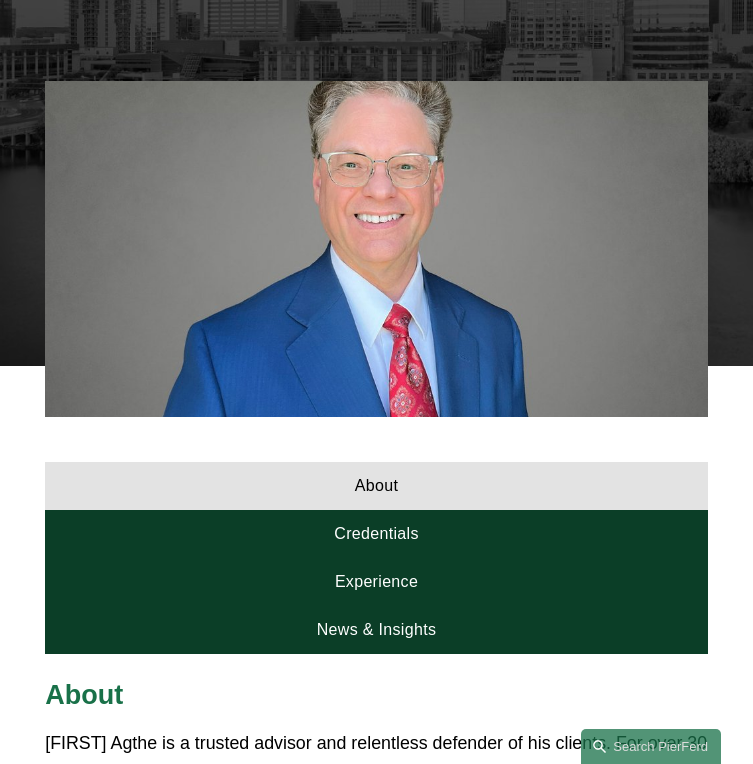 scroll, scrollTop: 574, scrollLeft: 0, axis: vertical 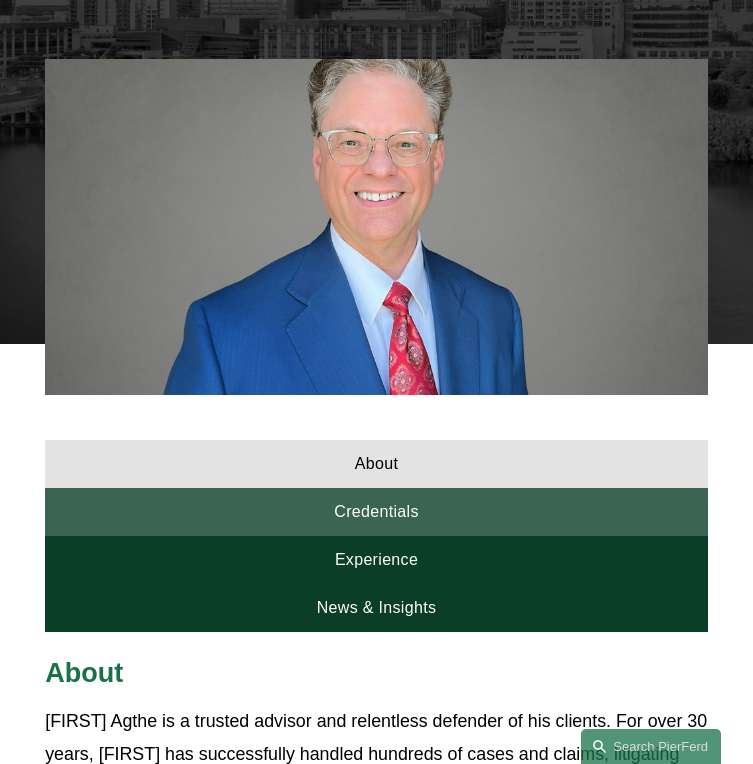 click on "Credentials" at bounding box center (376, 512) 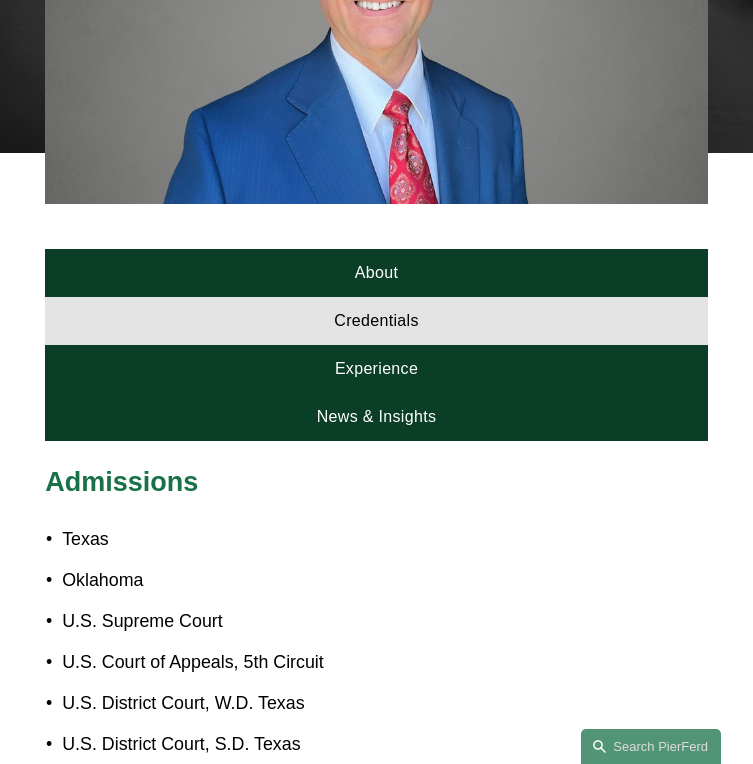 scroll, scrollTop: 788, scrollLeft: 0, axis: vertical 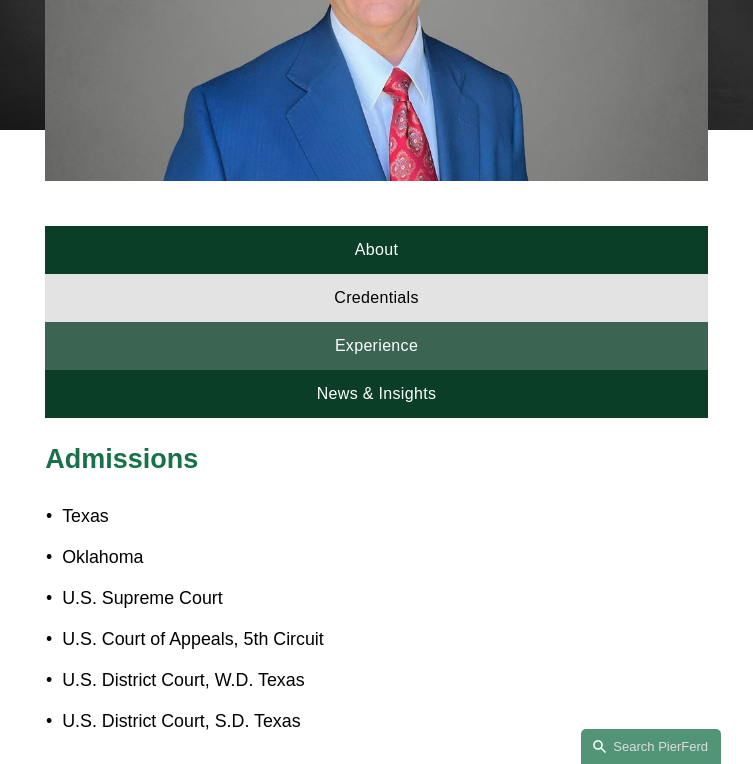 click on "Experience" at bounding box center [376, 346] 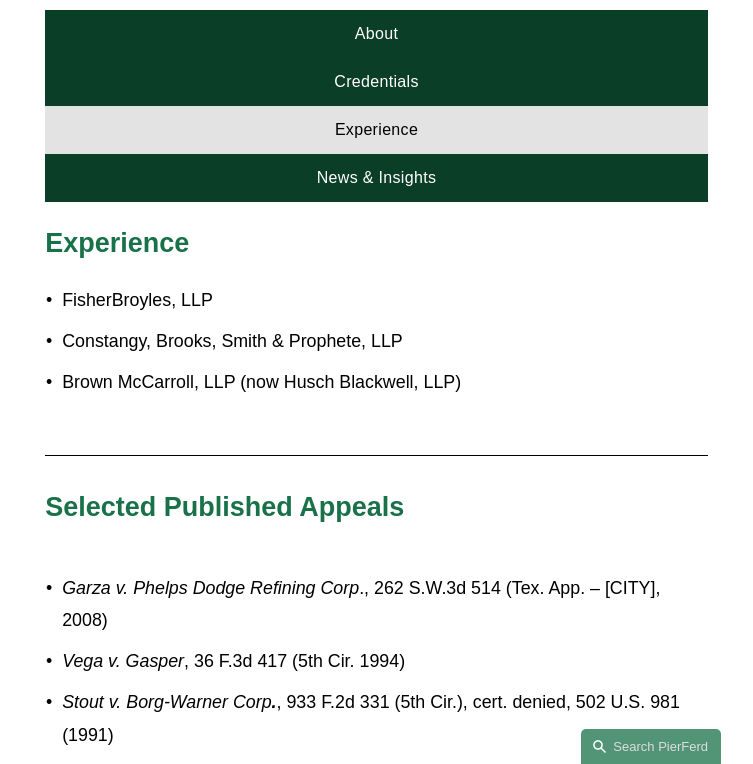 scroll, scrollTop: 892, scrollLeft: 0, axis: vertical 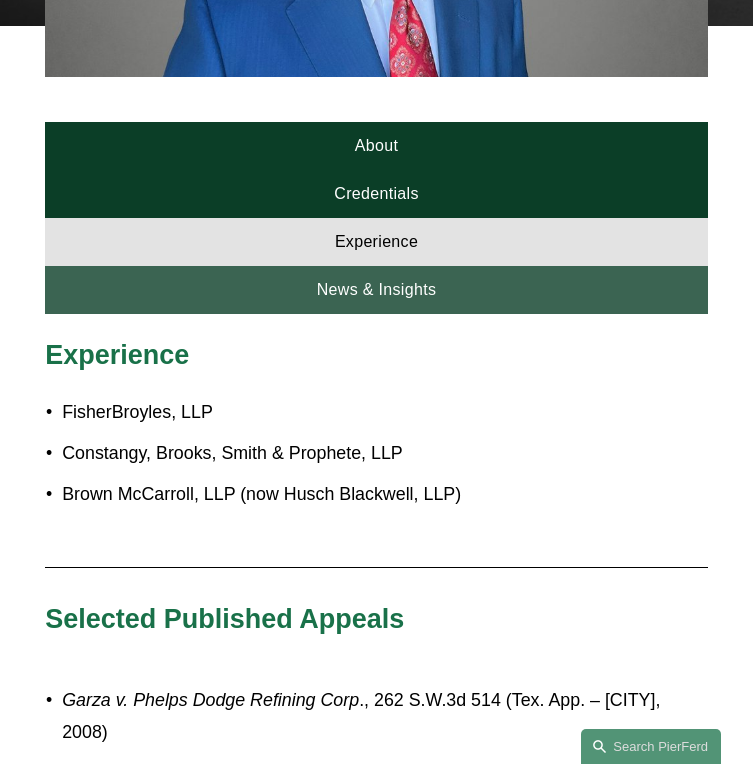 click on "News & Insights" at bounding box center [376, 290] 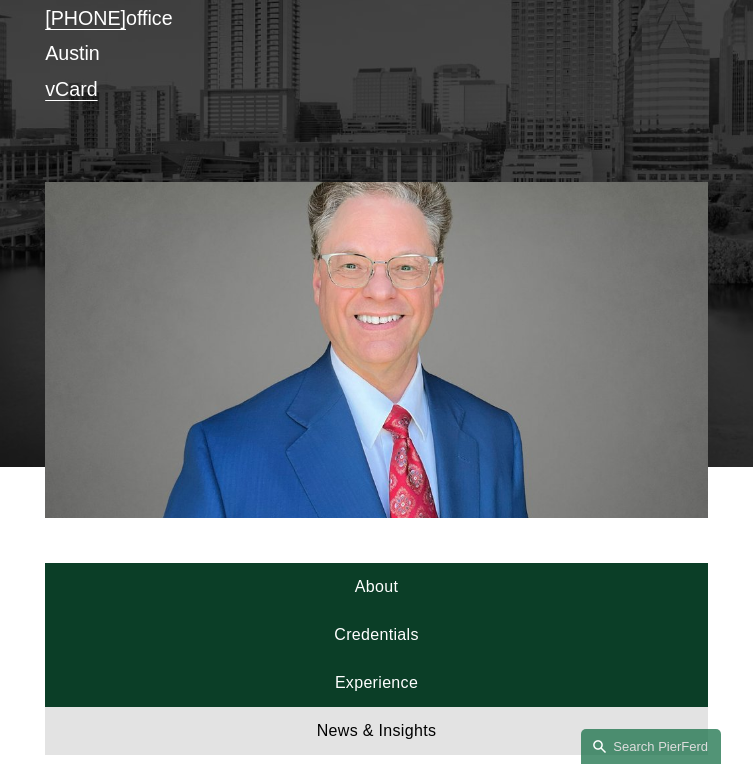 scroll, scrollTop: 438, scrollLeft: 0, axis: vertical 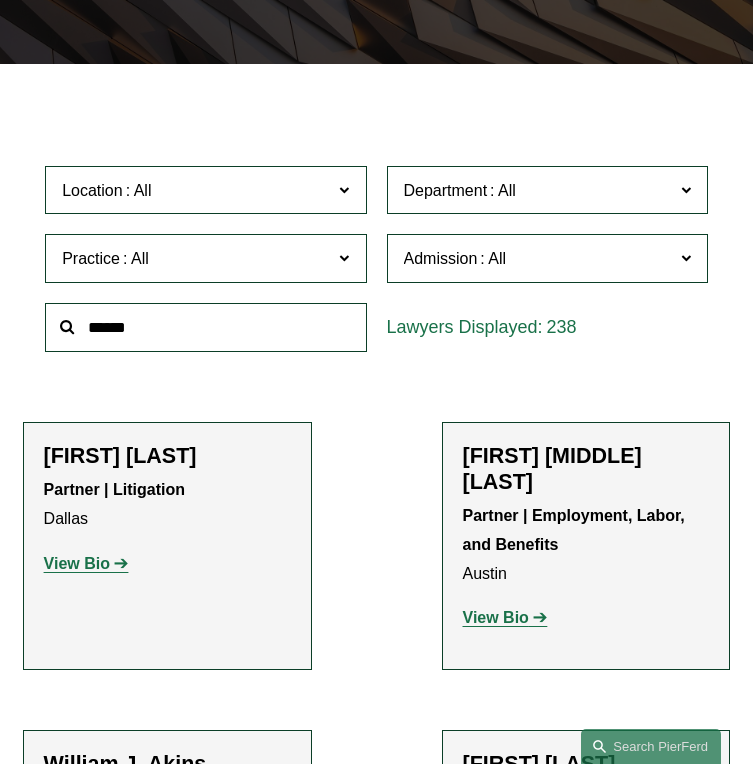 click on "View Bio" 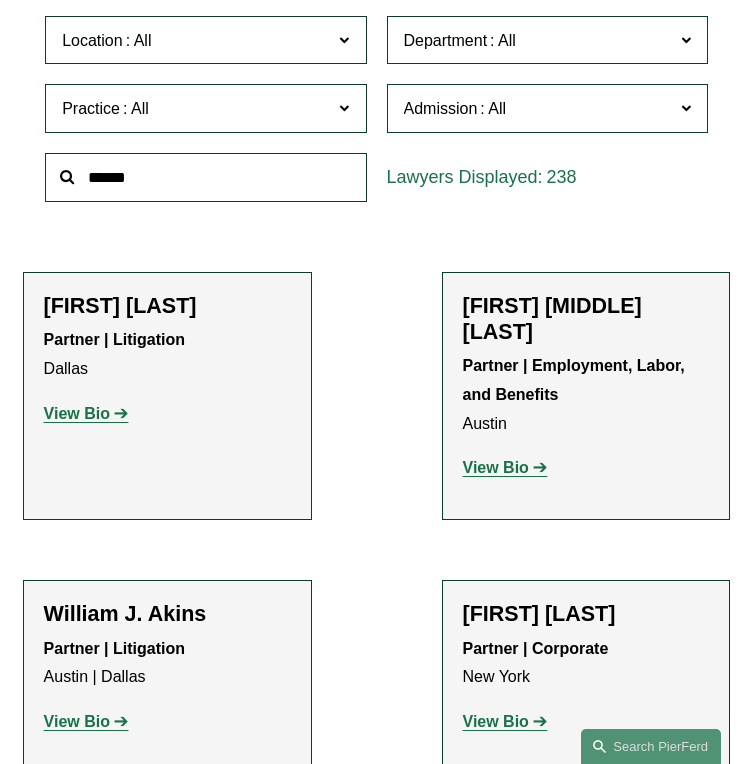 scroll, scrollTop: 649, scrollLeft: 0, axis: vertical 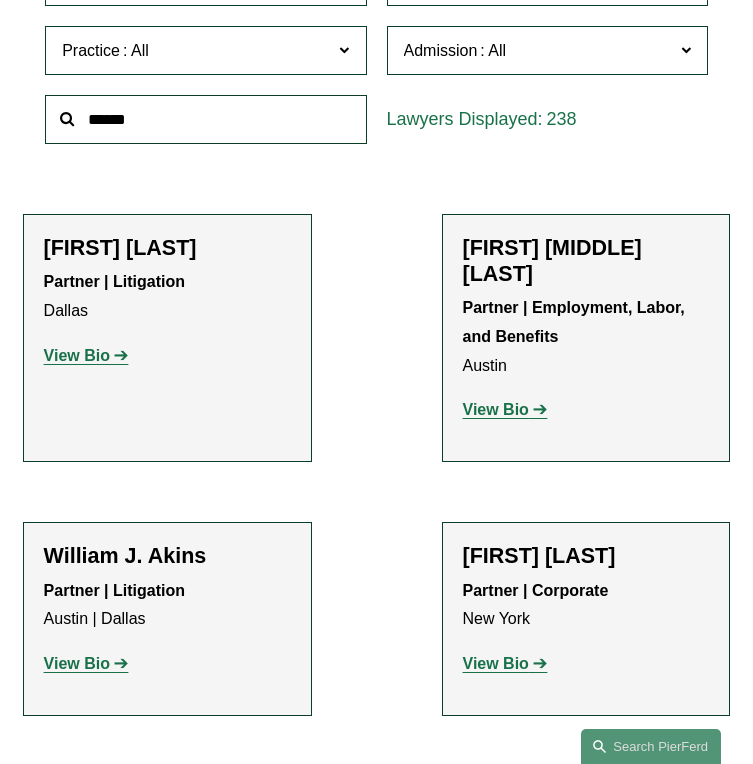 click on "View Bio" 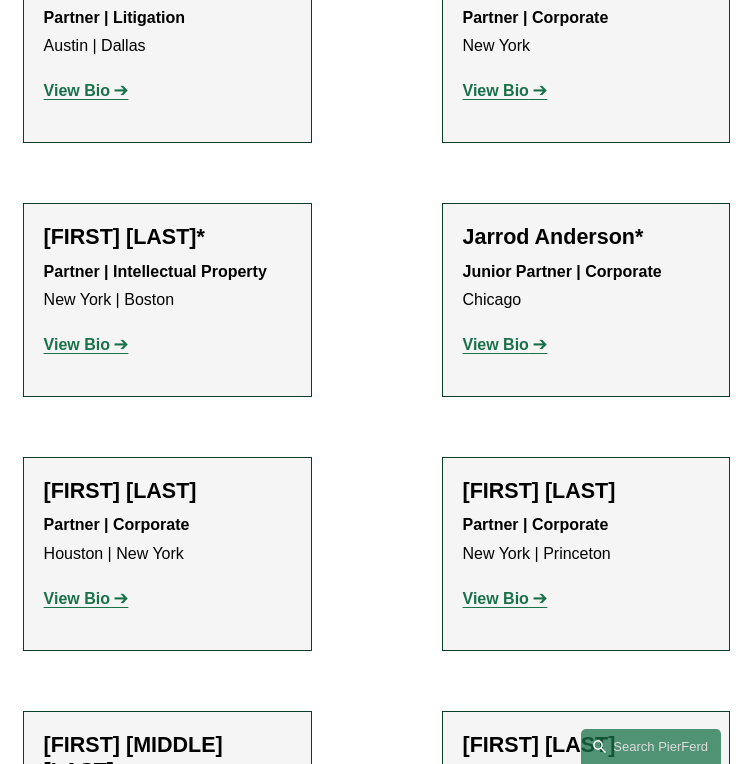 scroll, scrollTop: 1228, scrollLeft: 0, axis: vertical 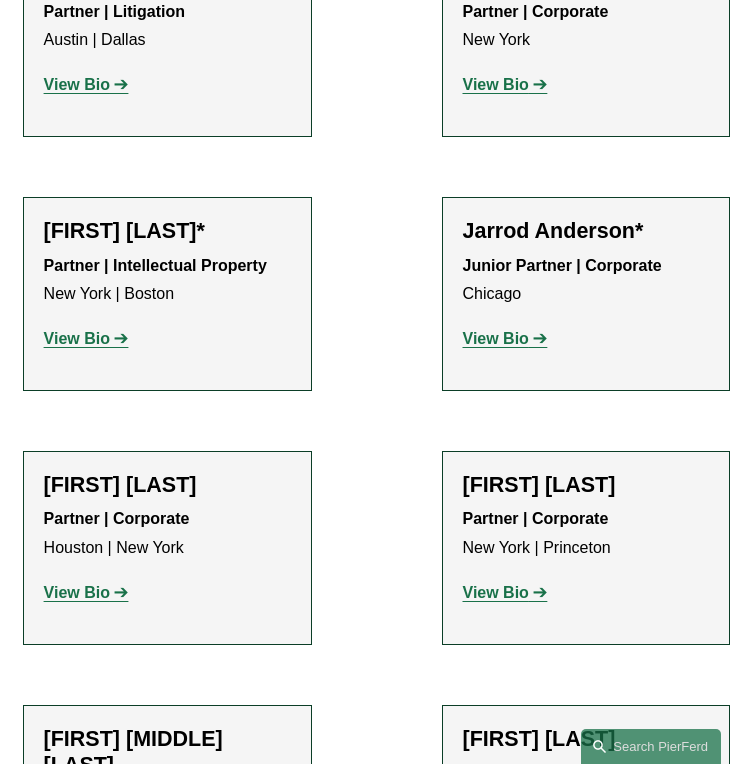 click on "View Bio" 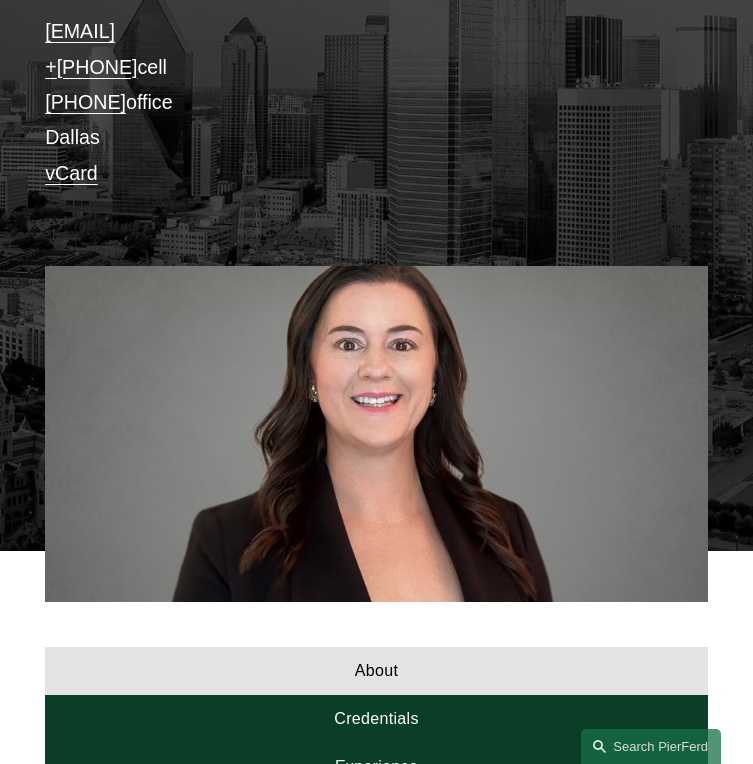 scroll, scrollTop: 304, scrollLeft: 0, axis: vertical 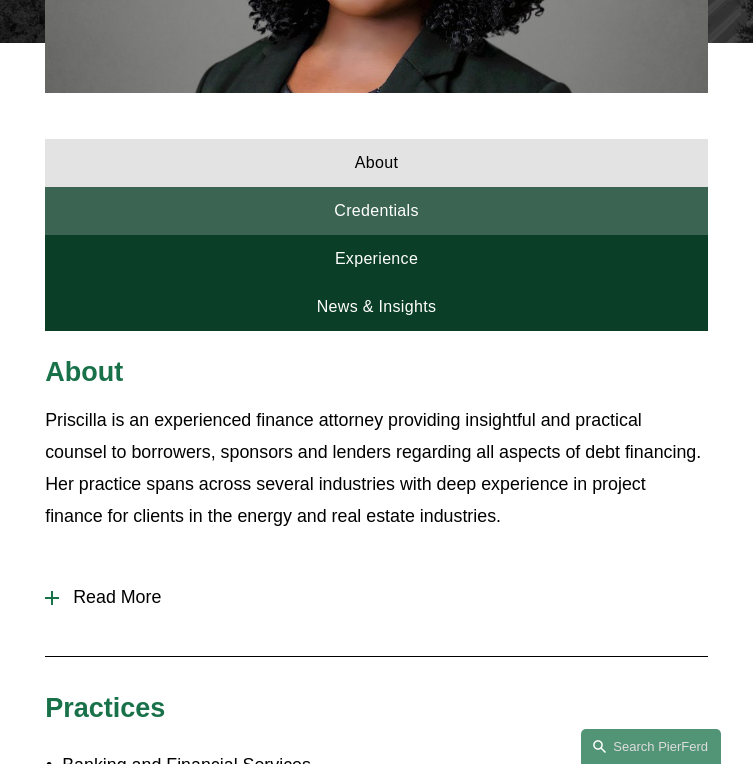 click on "Credentials" at bounding box center (376, 211) 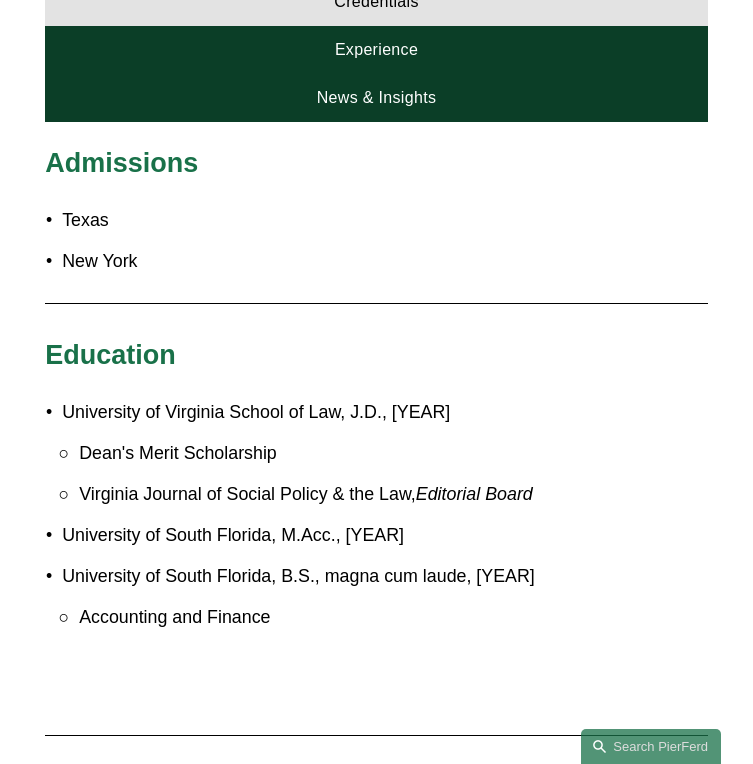 scroll, scrollTop: 1000, scrollLeft: 0, axis: vertical 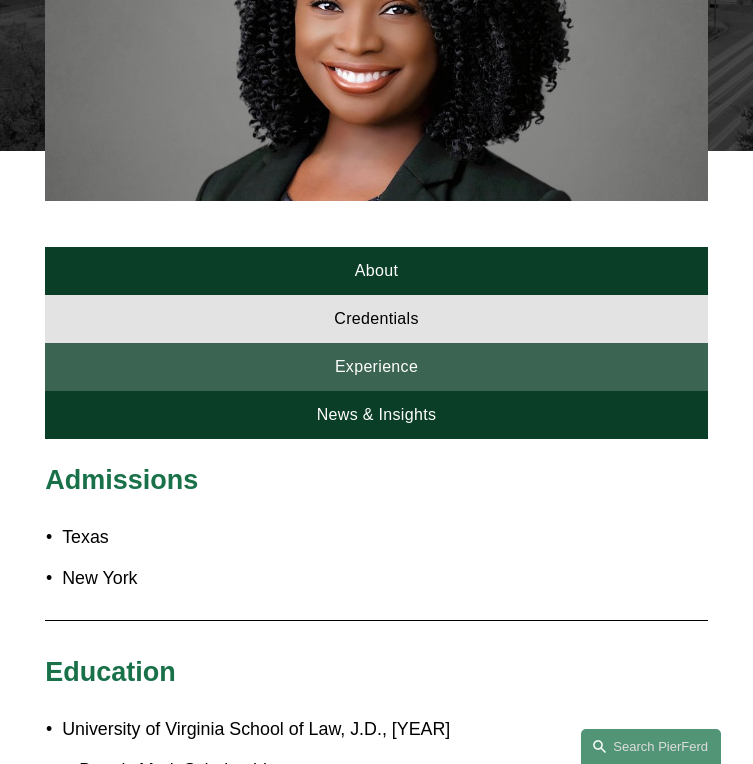 click on "Experience" at bounding box center [376, 367] 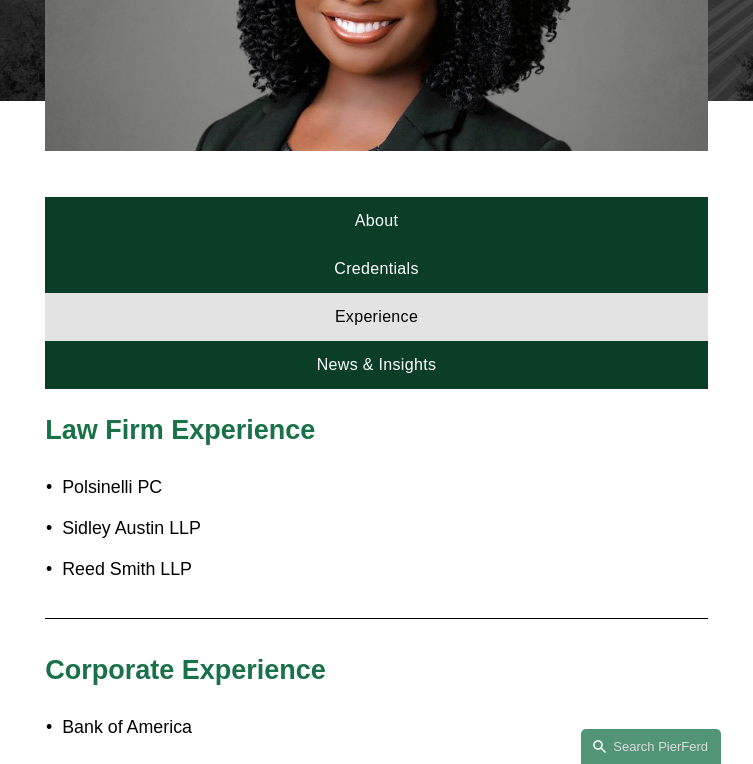 scroll, scrollTop: 759, scrollLeft: 0, axis: vertical 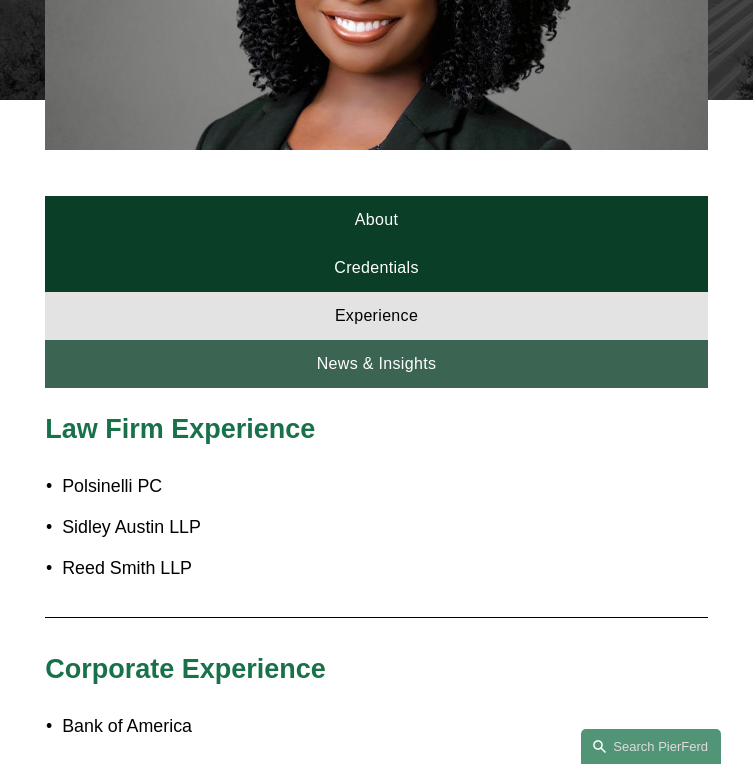 click on "News & Insights" at bounding box center [376, 364] 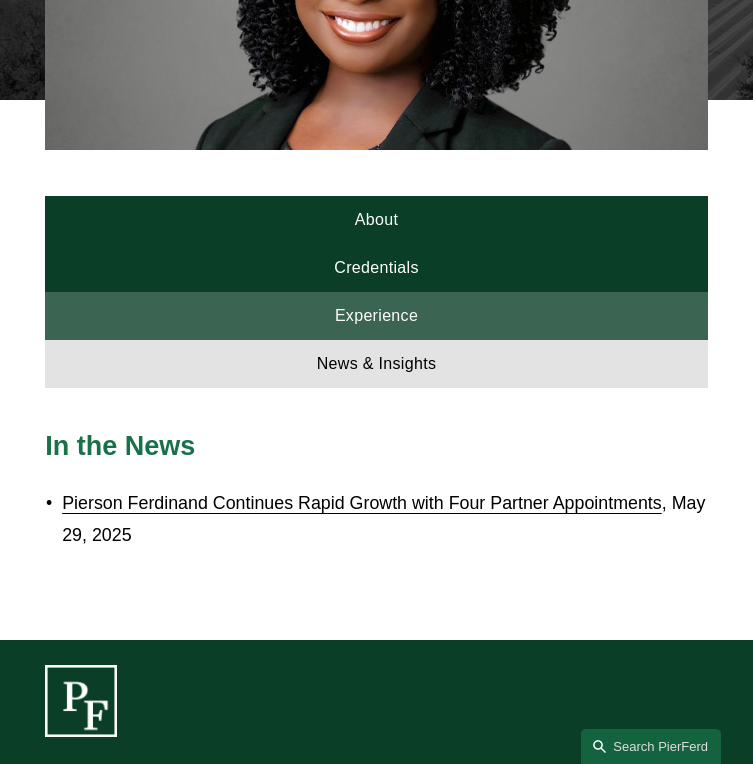click on "Experience" at bounding box center [376, 316] 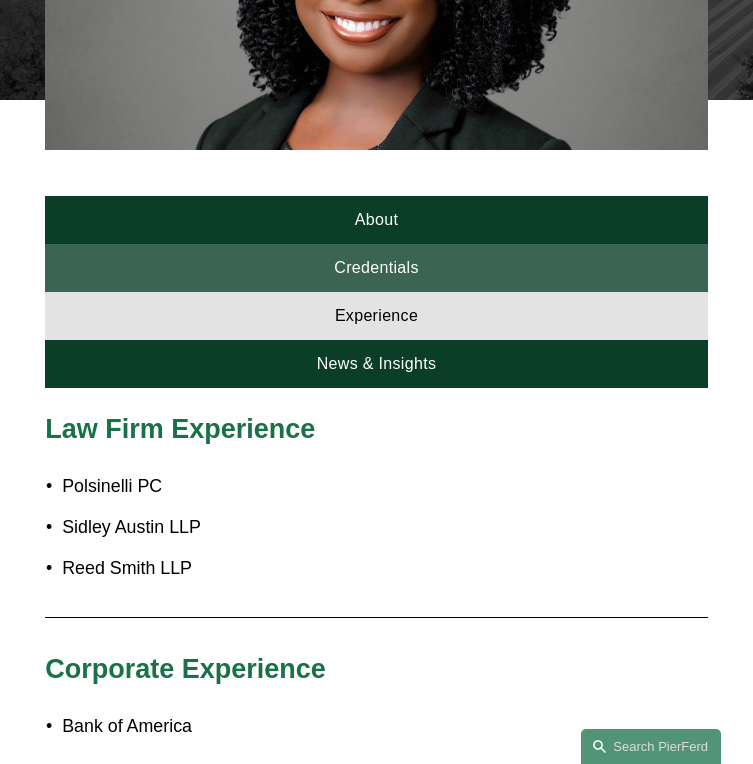 click on "Credentials" at bounding box center (376, 268) 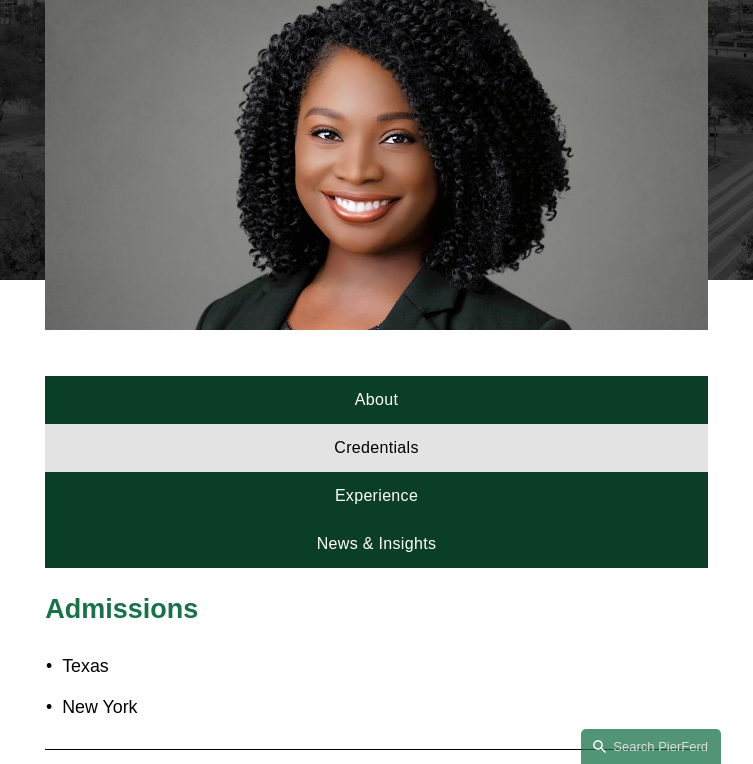scroll, scrollTop: 577, scrollLeft: 0, axis: vertical 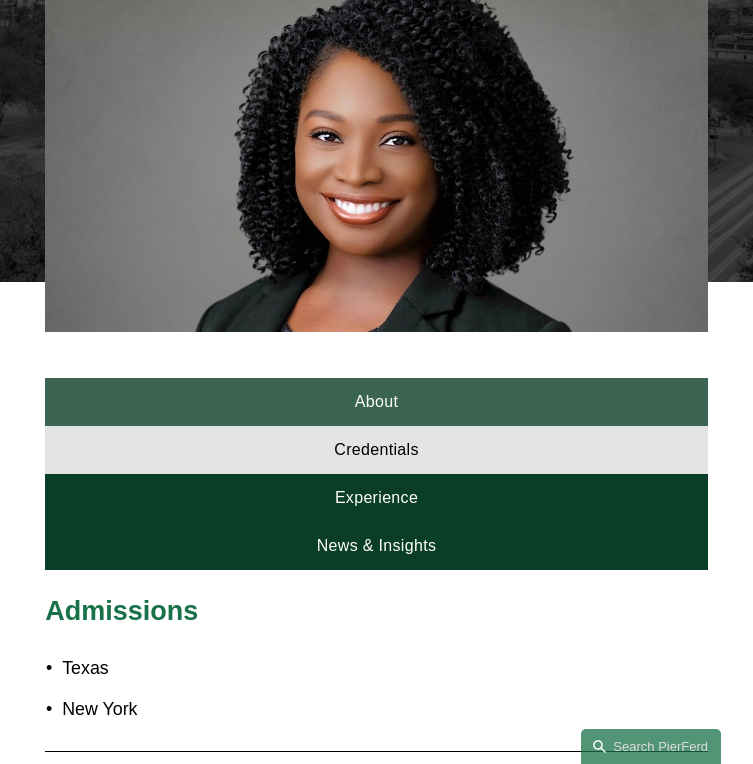 click on "About" at bounding box center (376, 402) 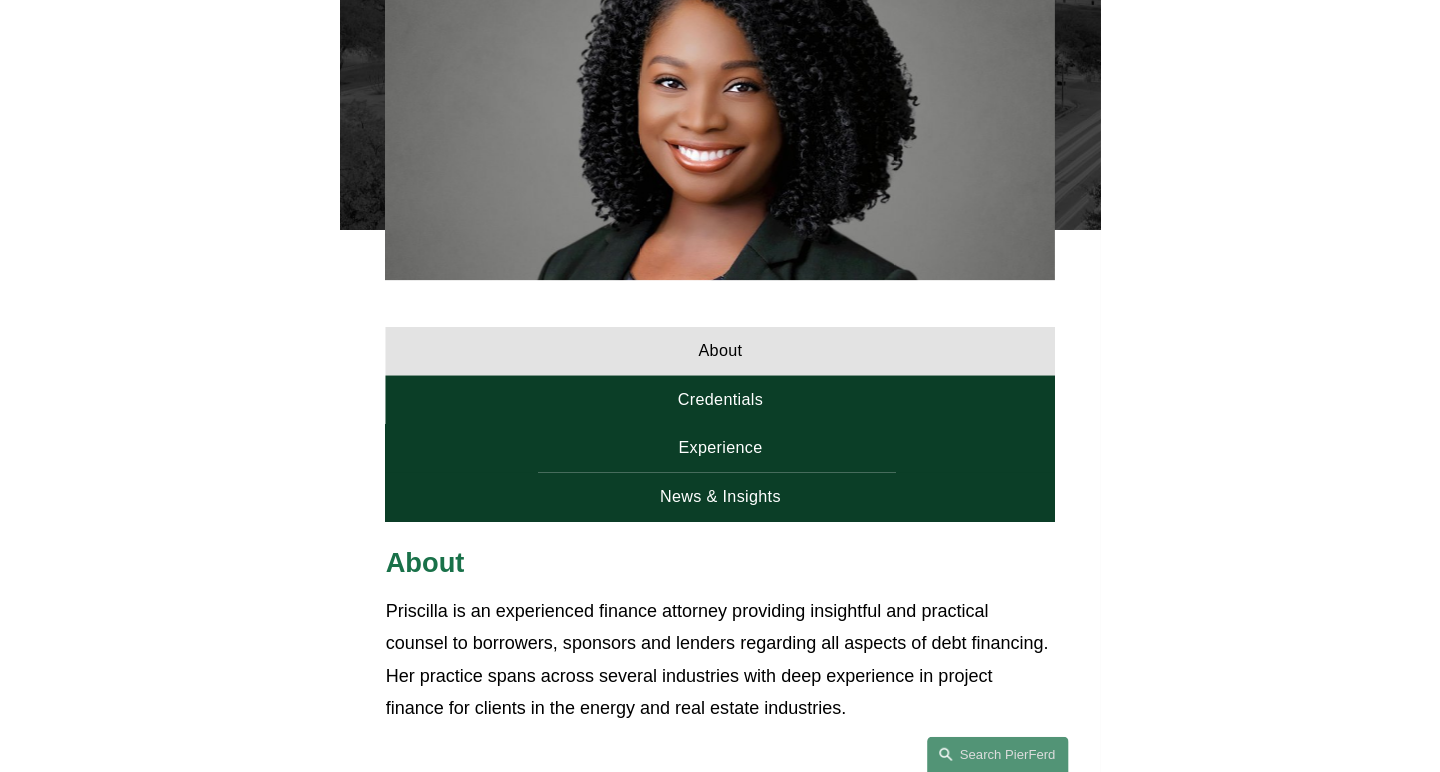 scroll, scrollTop: 567, scrollLeft: 0, axis: vertical 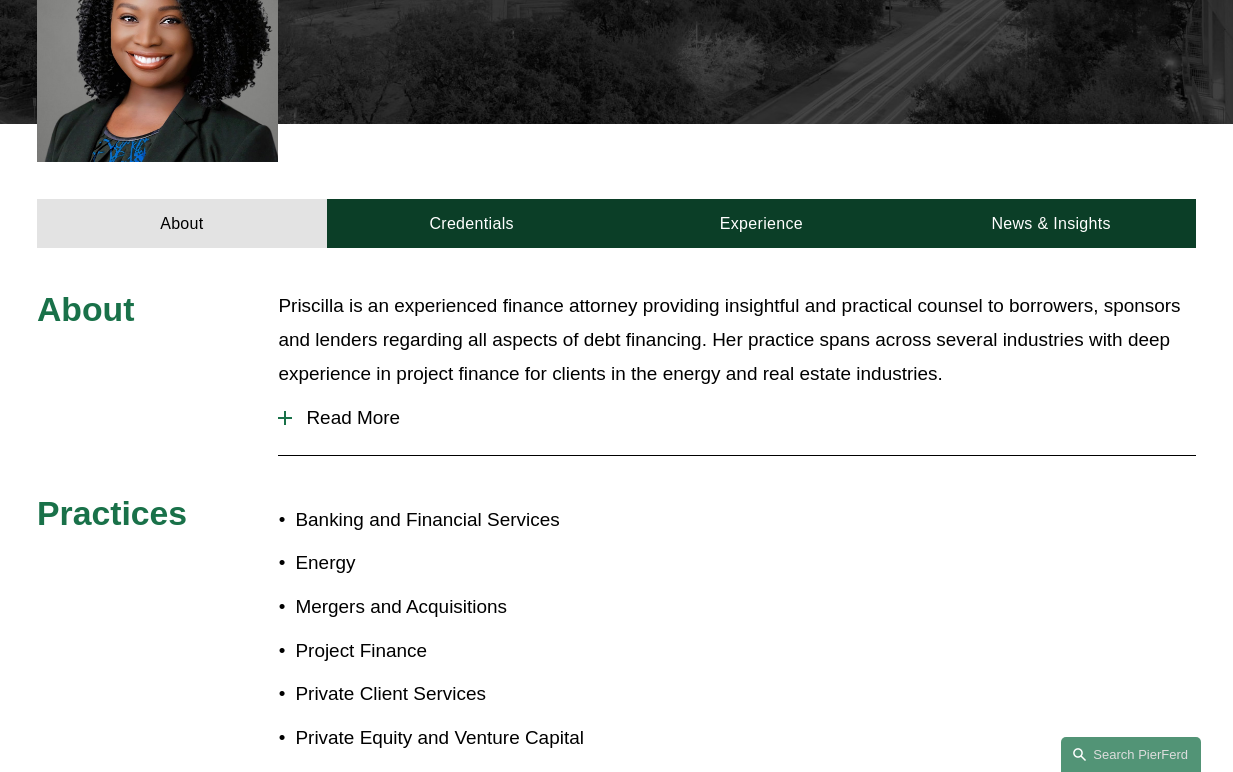 click on "About
Priscilla is an experienced finance attorney providing insightful and practical counsel to borrowers, sponsors and lenders regarding all aspects of debt financing. Her practice spans across several industries with deep experience in project finance for clients in the energy and real estate industries.
Read More
secured and unsecured lending transactions term and revolving credit facilities syndicated credit facilities direct lending transactions senior and subordinated debt instruments acquisition financings reserve-based facilities asset-based facilities mezzanine financings project finance transactions workouts and restructurings development finance" at bounding box center (616, 570) 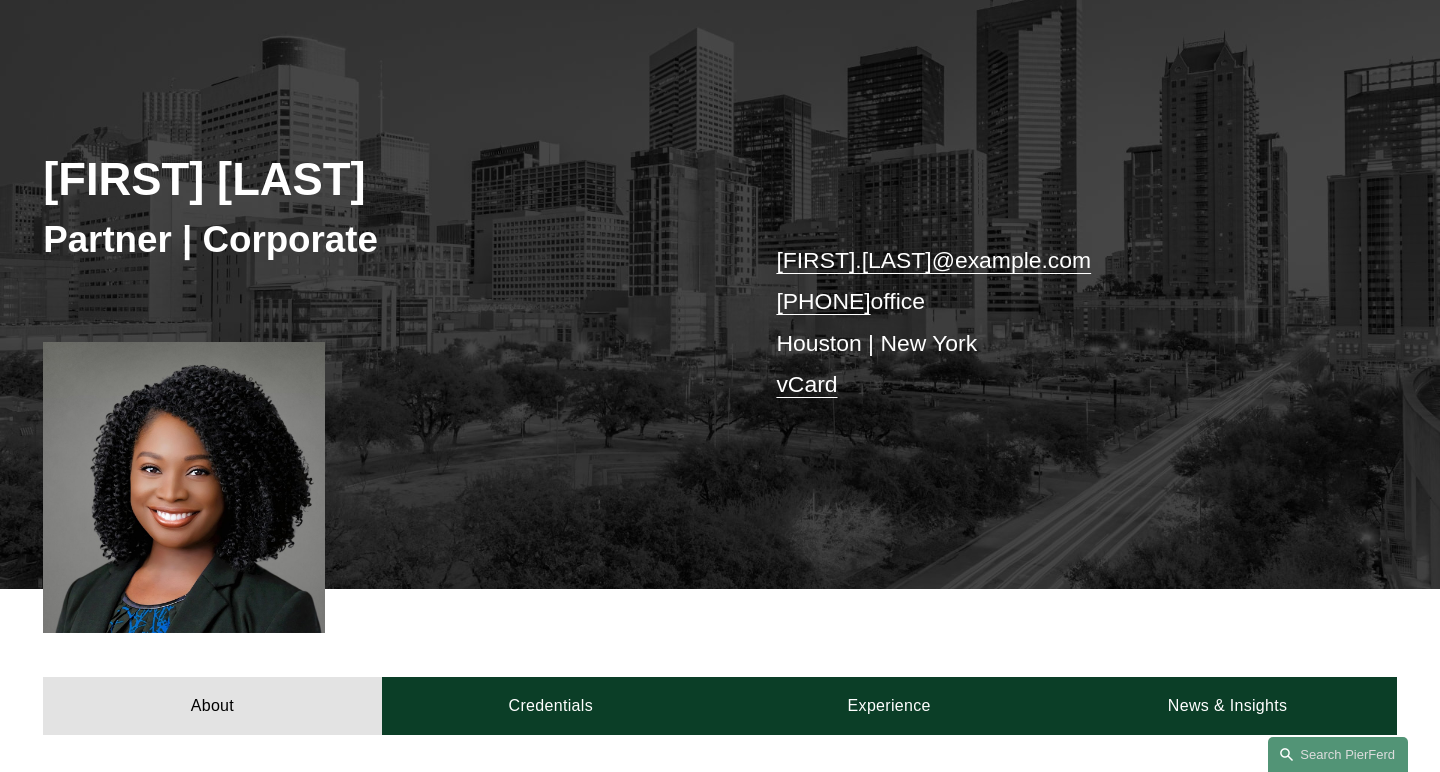 scroll, scrollTop: 28, scrollLeft: 0, axis: vertical 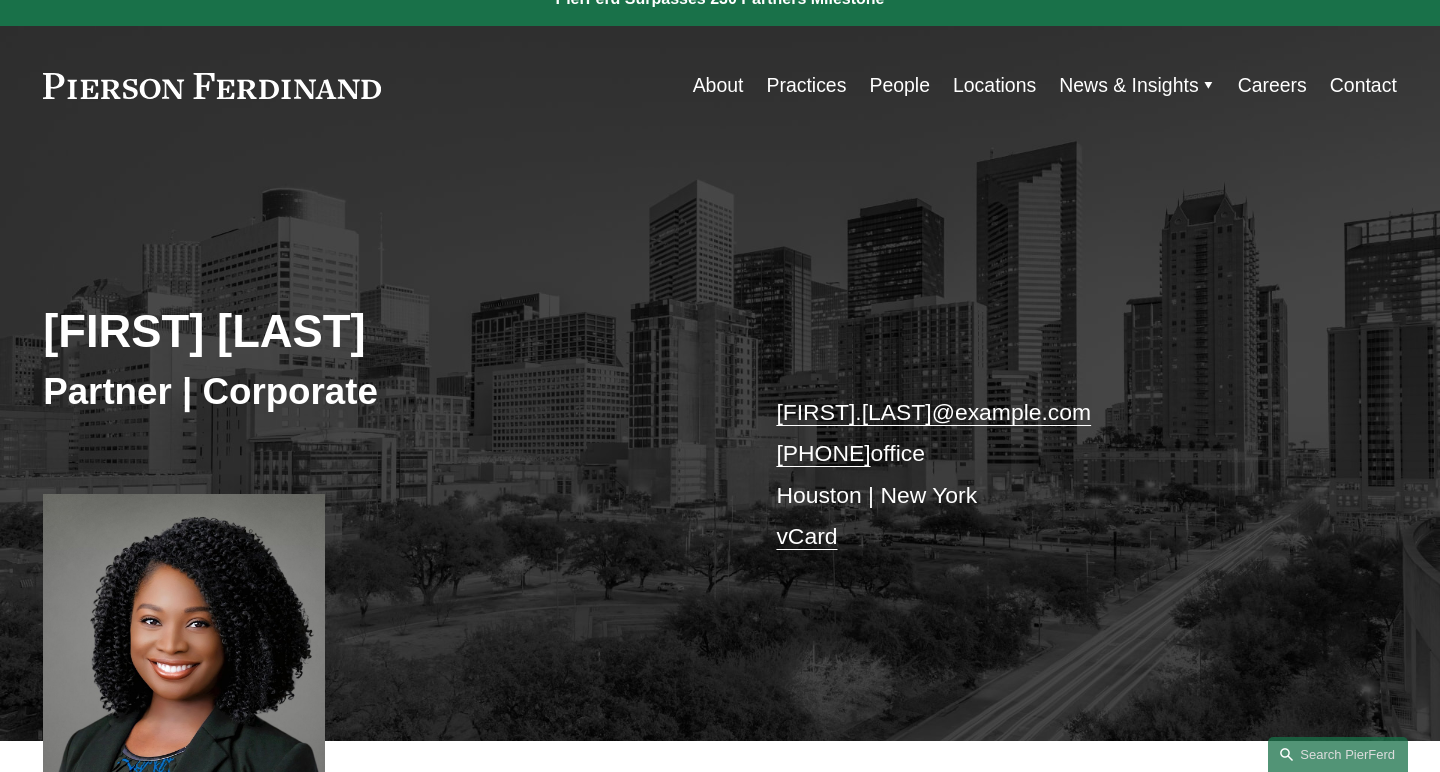 click at bounding box center (212, 86) 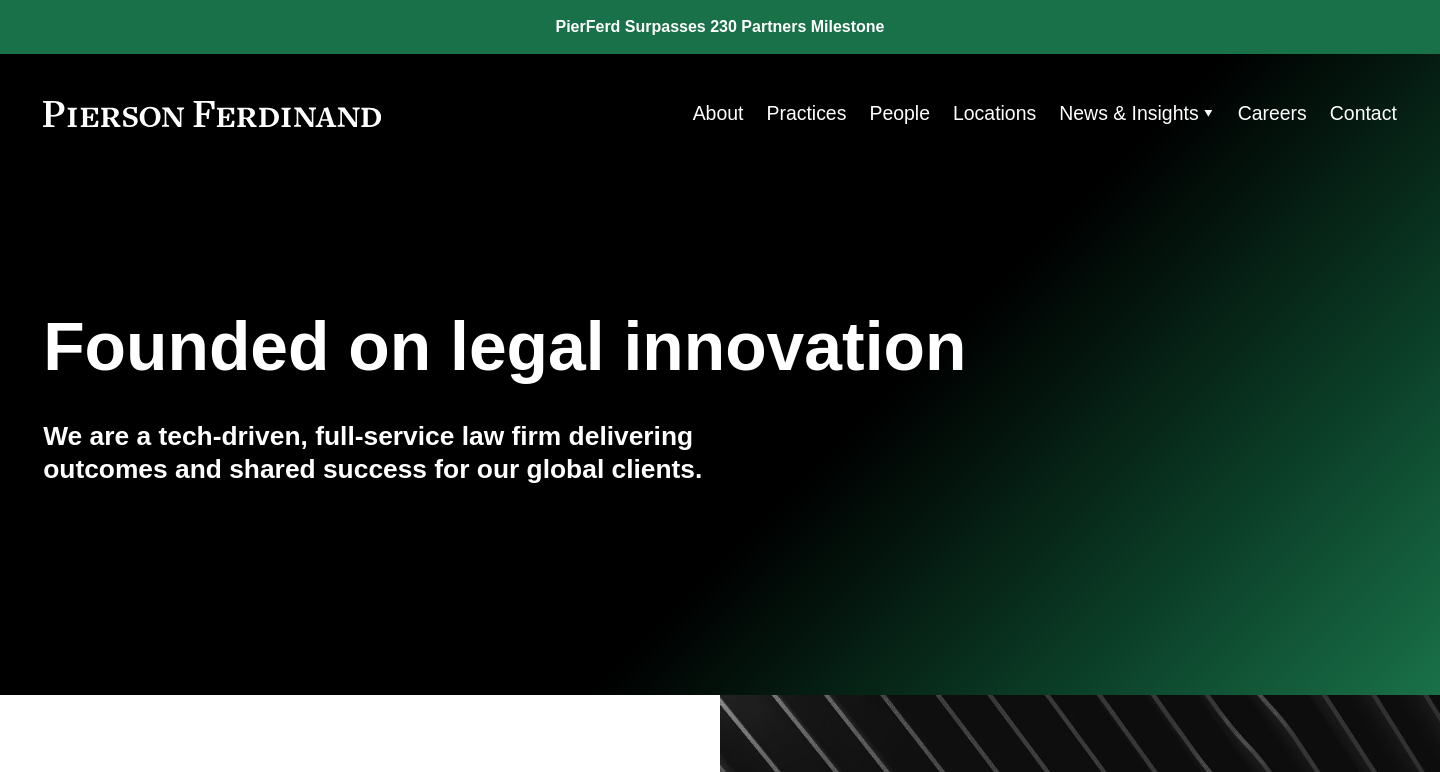 scroll, scrollTop: 0, scrollLeft: 0, axis: both 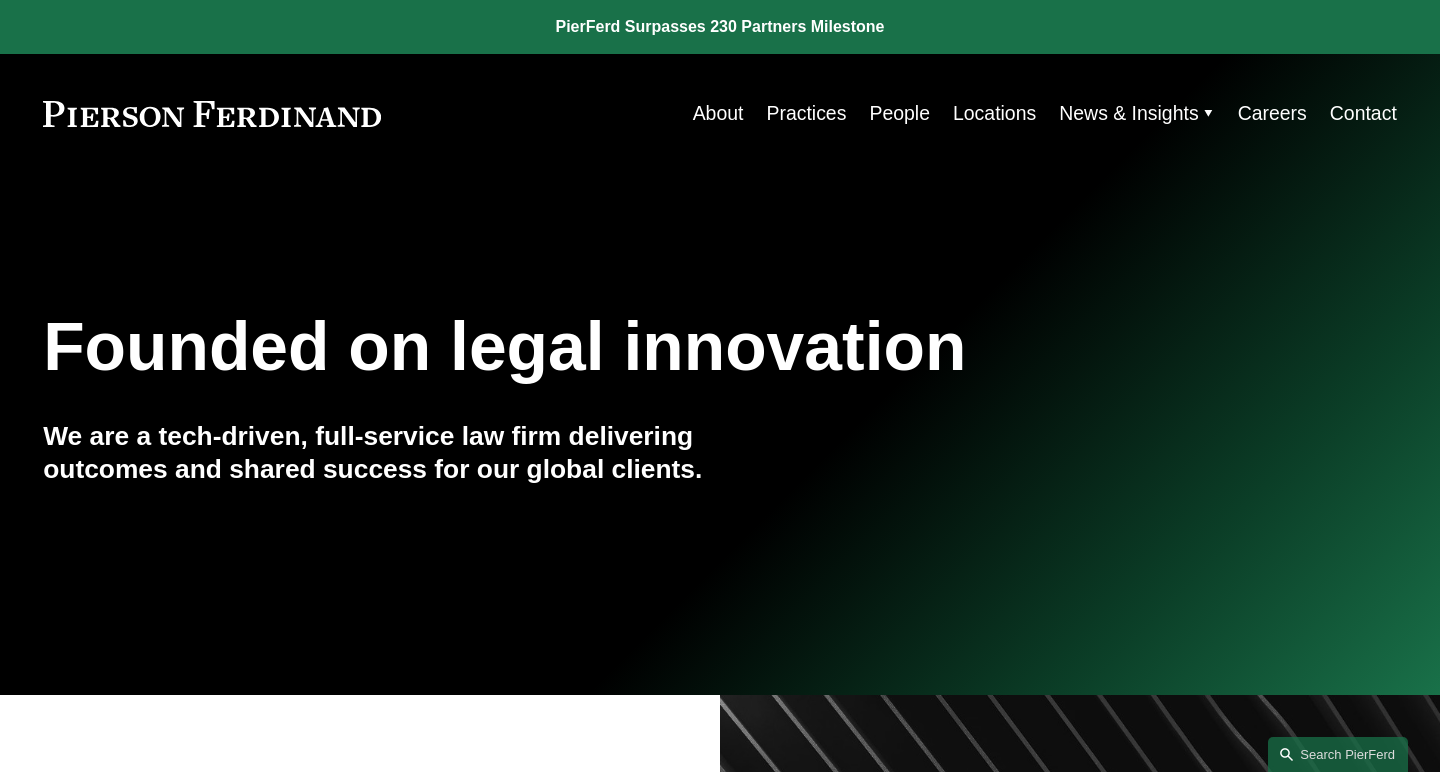 click on "People" at bounding box center (899, 113) 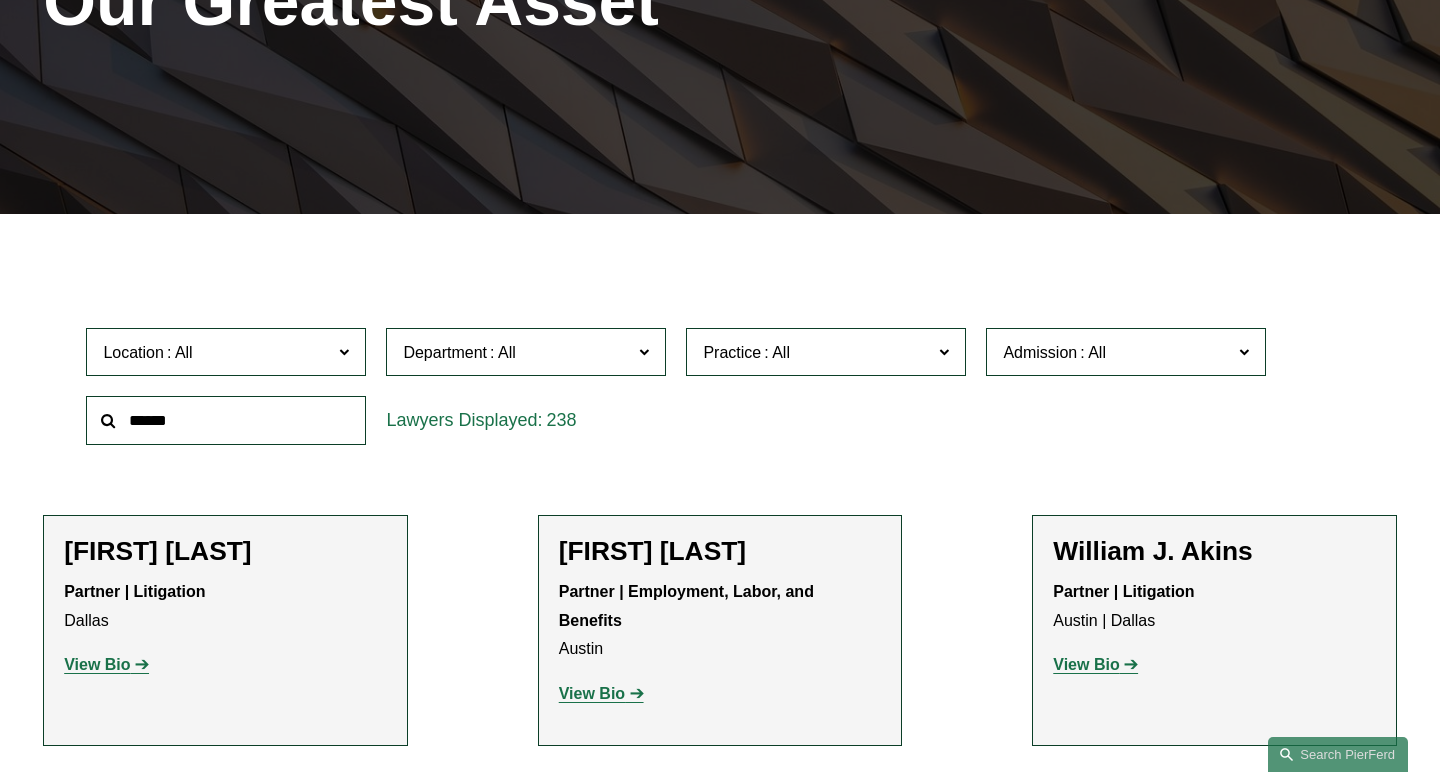 scroll, scrollTop: 447, scrollLeft: 0, axis: vertical 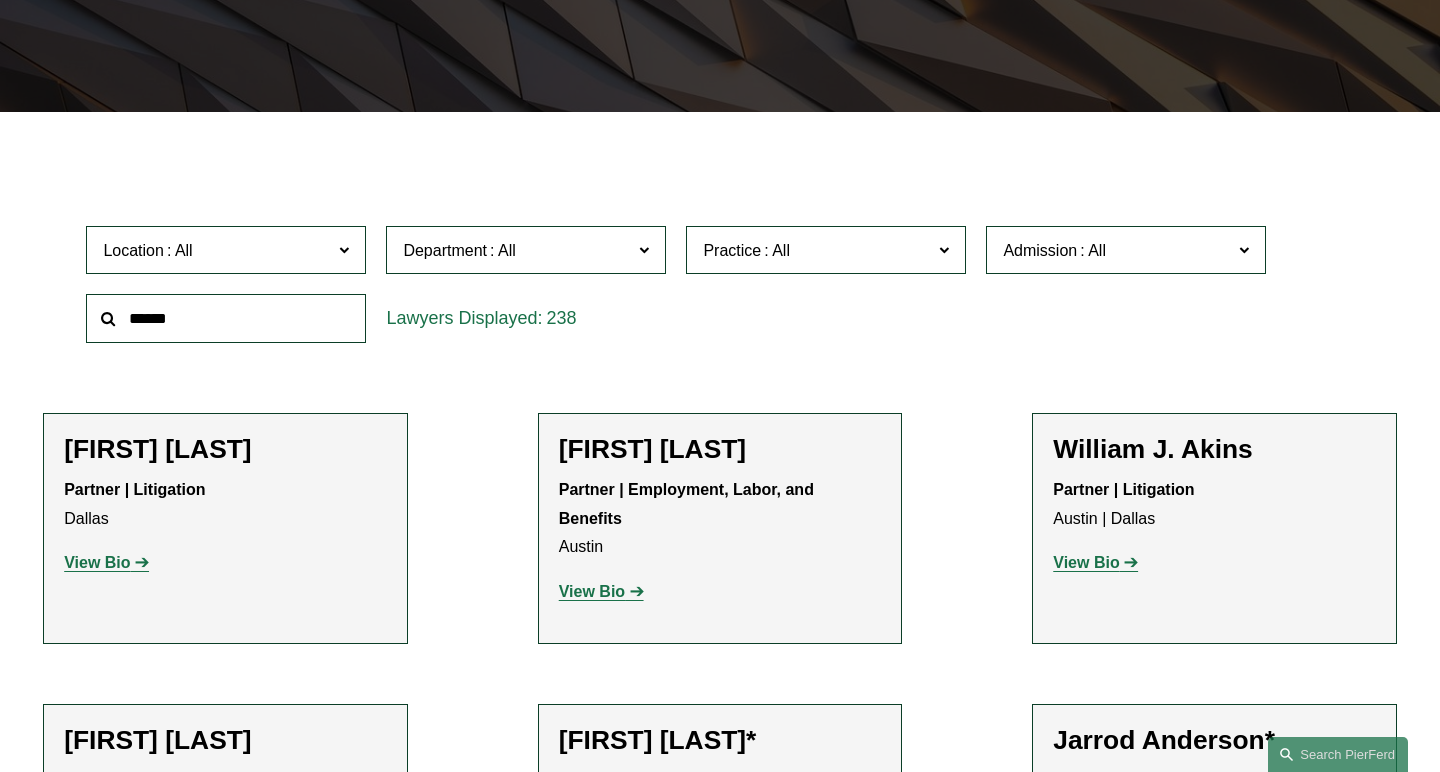 click on "View Bio" 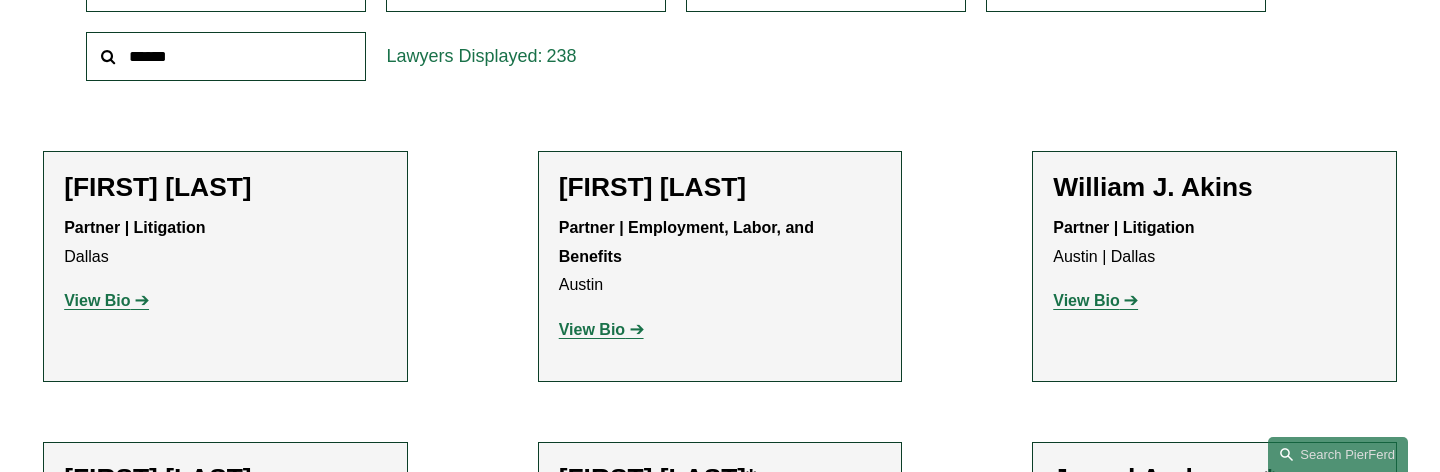 scroll, scrollTop: 713, scrollLeft: 0, axis: vertical 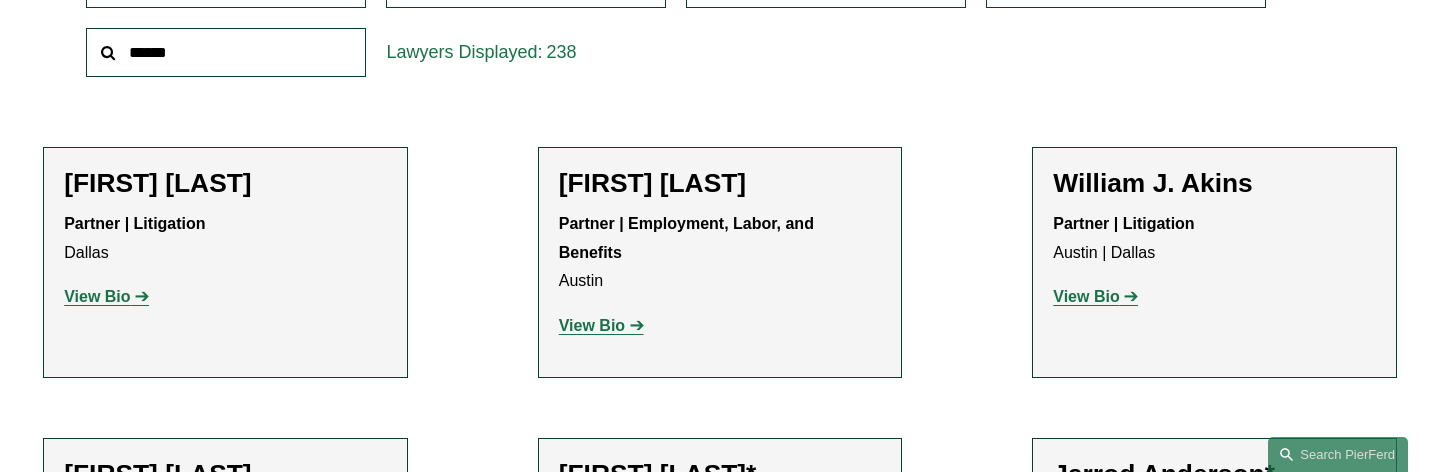click on "Partner | Litigation Dallas" 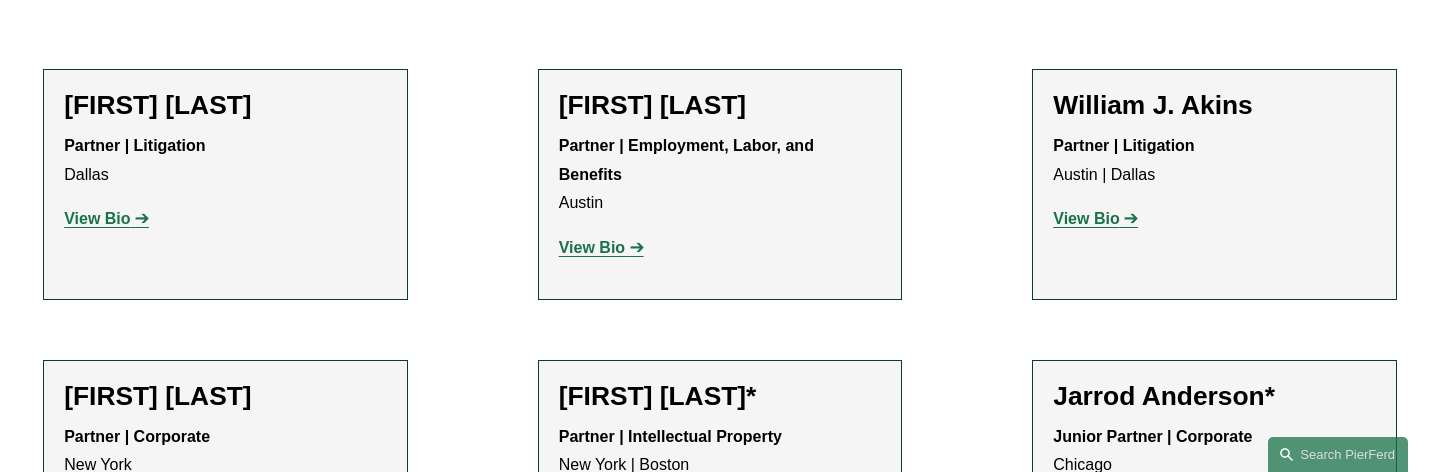 scroll, scrollTop: 792, scrollLeft: 0, axis: vertical 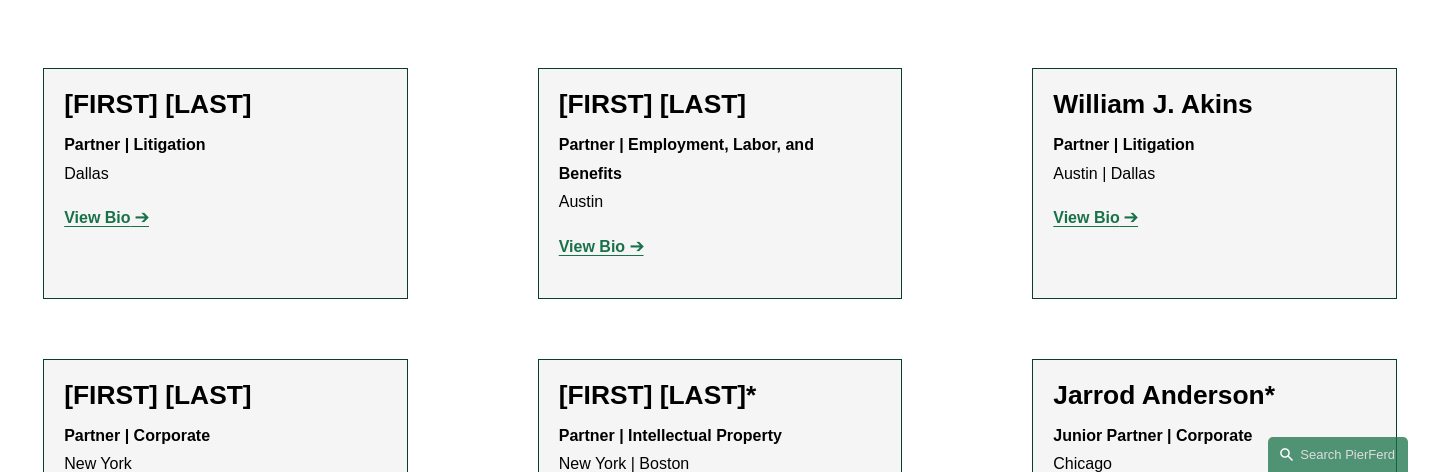 click on "Katie Ackels
Partner | Litigation Dallas View Bio Location: Dallas; Department: Litigation; Practice: Commercial Litigation; Practice: Employment and Labor; Practice: Health and Pharmacy Law; Practice: Civil Pretrial and Trial Services; Practice: Wire Fraud Liability; Practice: Technology Liability (Tech E&O); Bar Admission: Texas" 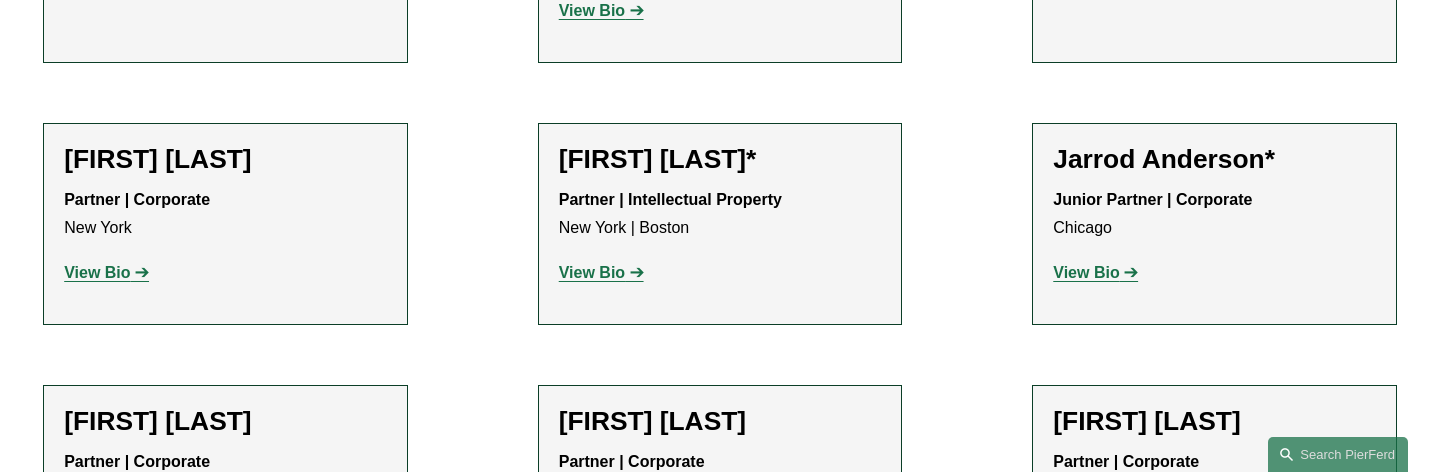 scroll, scrollTop: 1036, scrollLeft: 0, axis: vertical 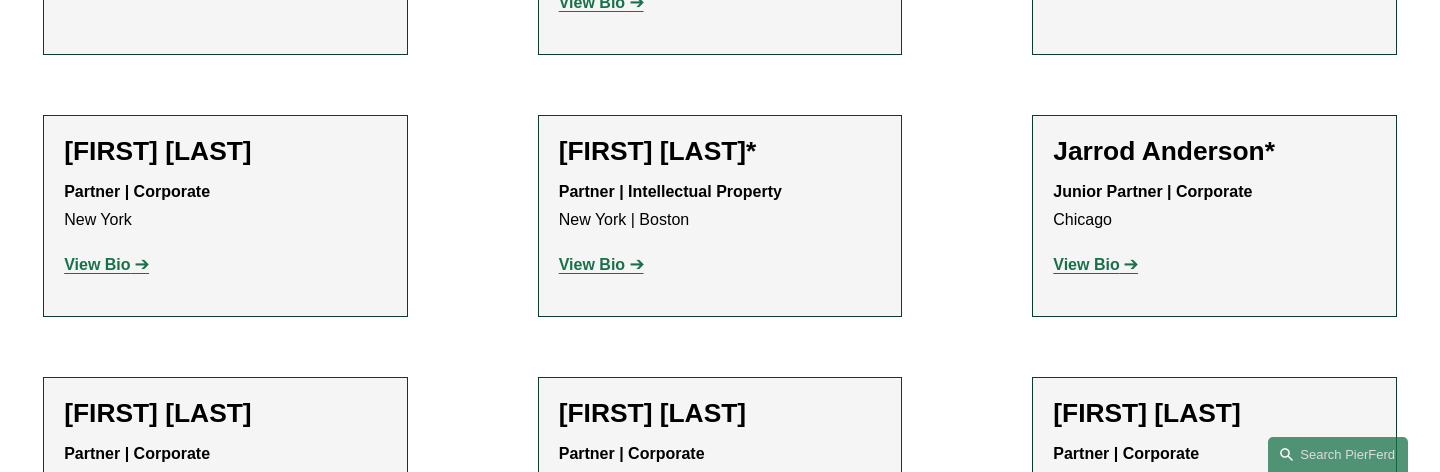 click on "Cathleen Allen
Partner | Corporate New York View Bio Location: New York; Department: Corporate; Practice: Banking and Financial Services; Practice: Real Estate; Bar Admission: New York" 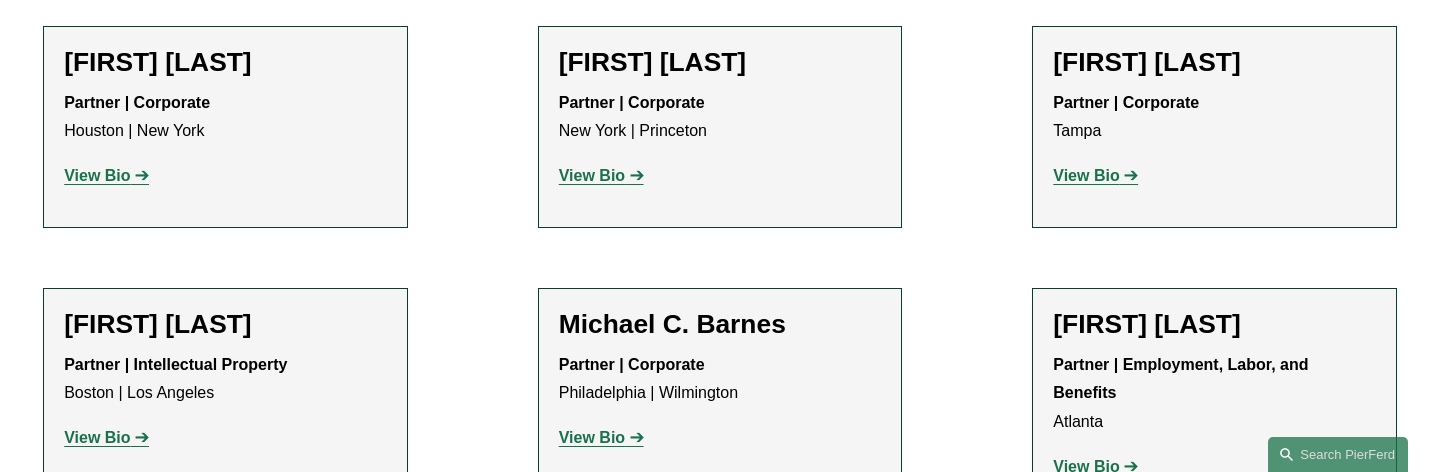scroll, scrollTop: 1335, scrollLeft: 0, axis: vertical 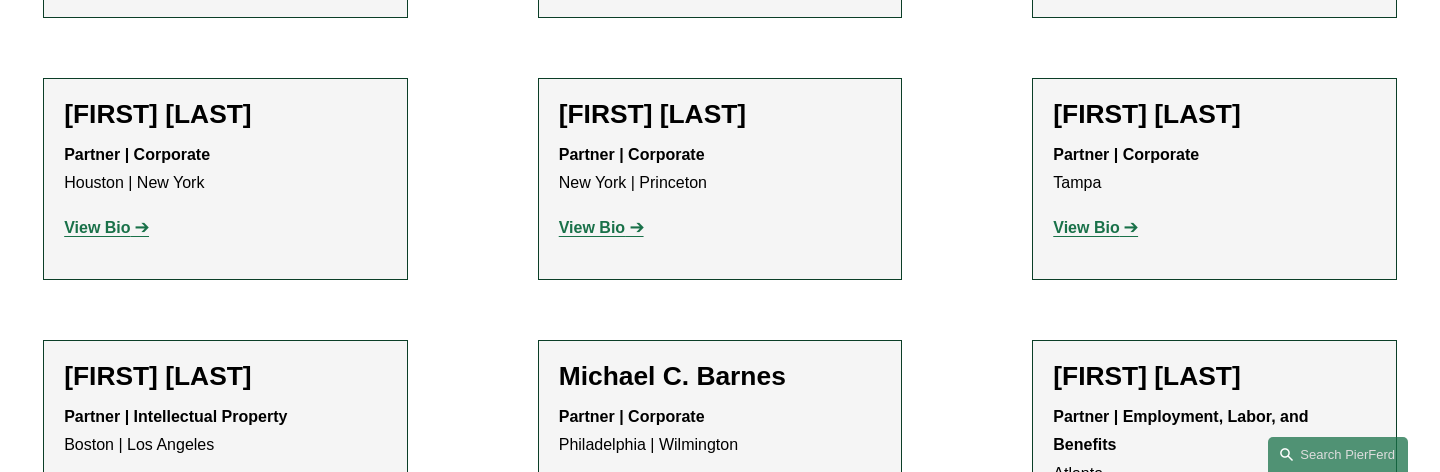 click at bounding box center [720, 22530] 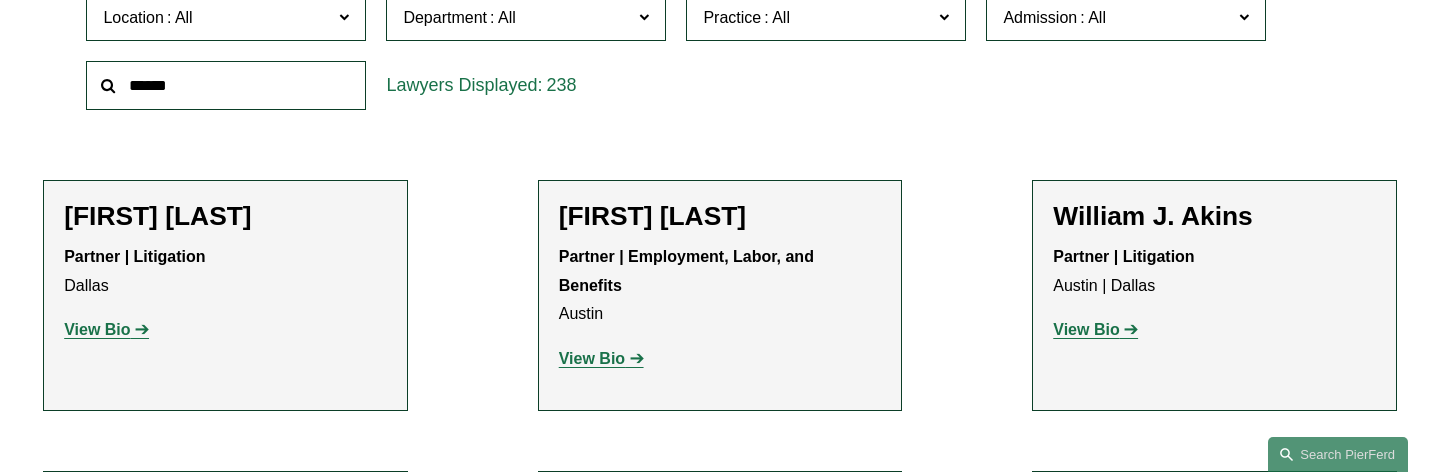 scroll, scrollTop: 712, scrollLeft: 0, axis: vertical 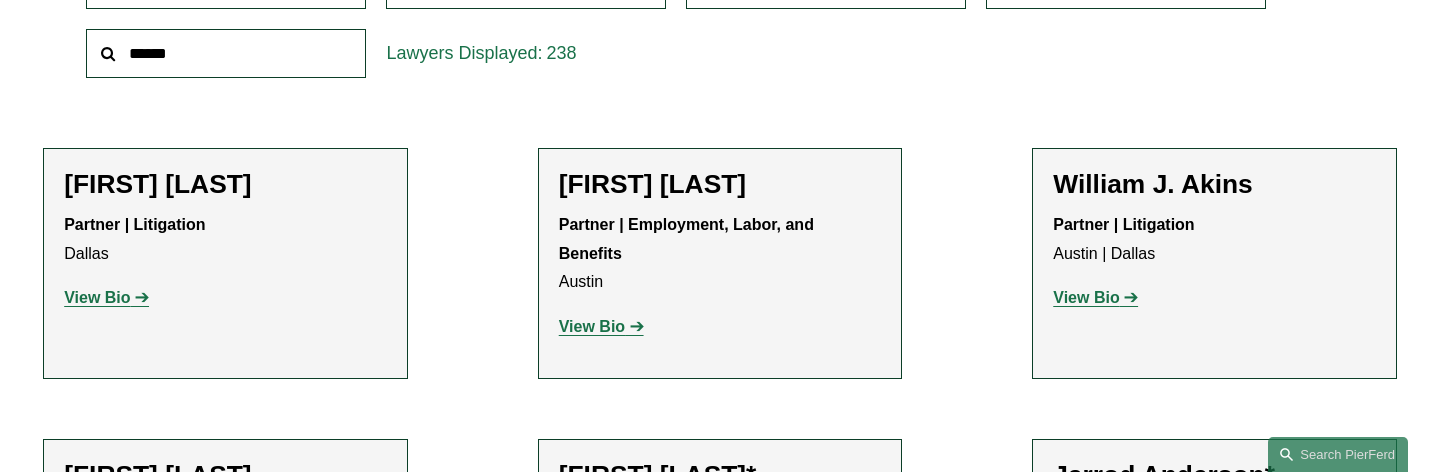 click on "[FIRST] [LAST]" 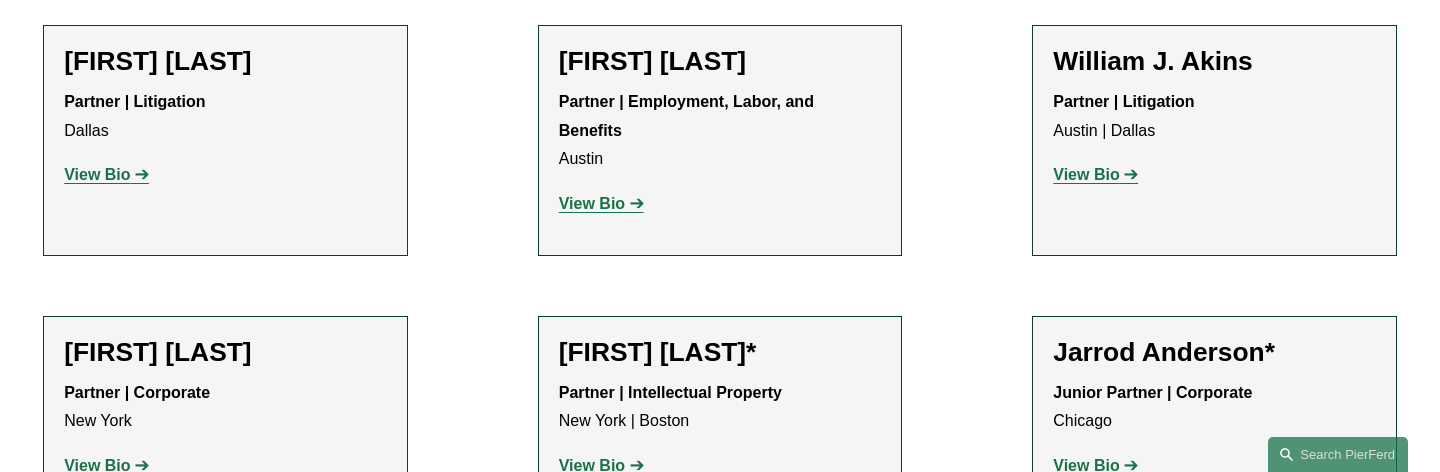 scroll, scrollTop: 864, scrollLeft: 0, axis: vertical 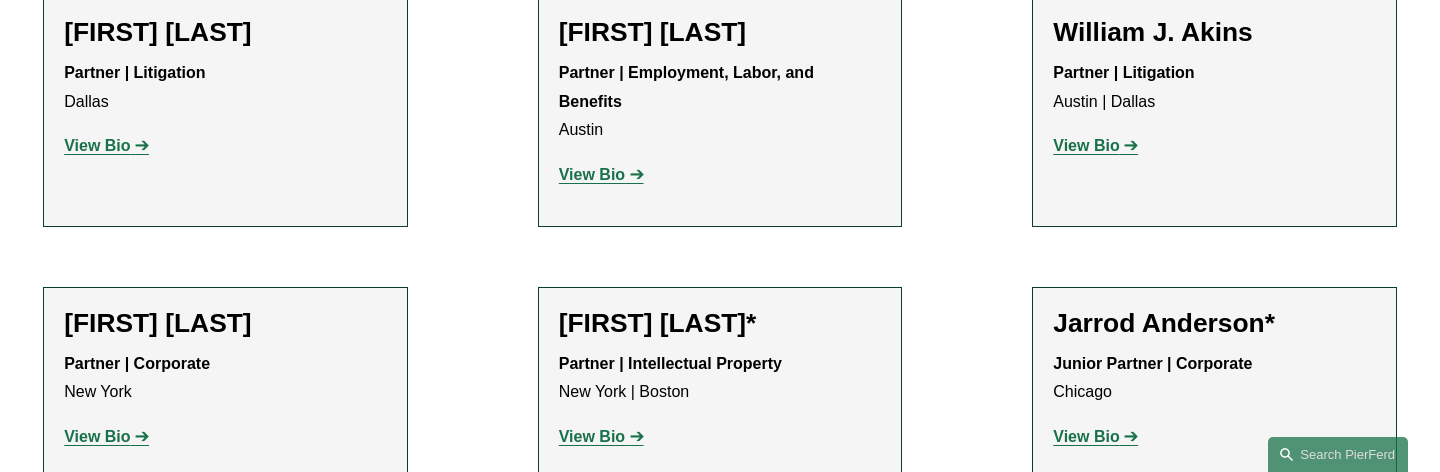 click on "[FIRST] [LAST]" 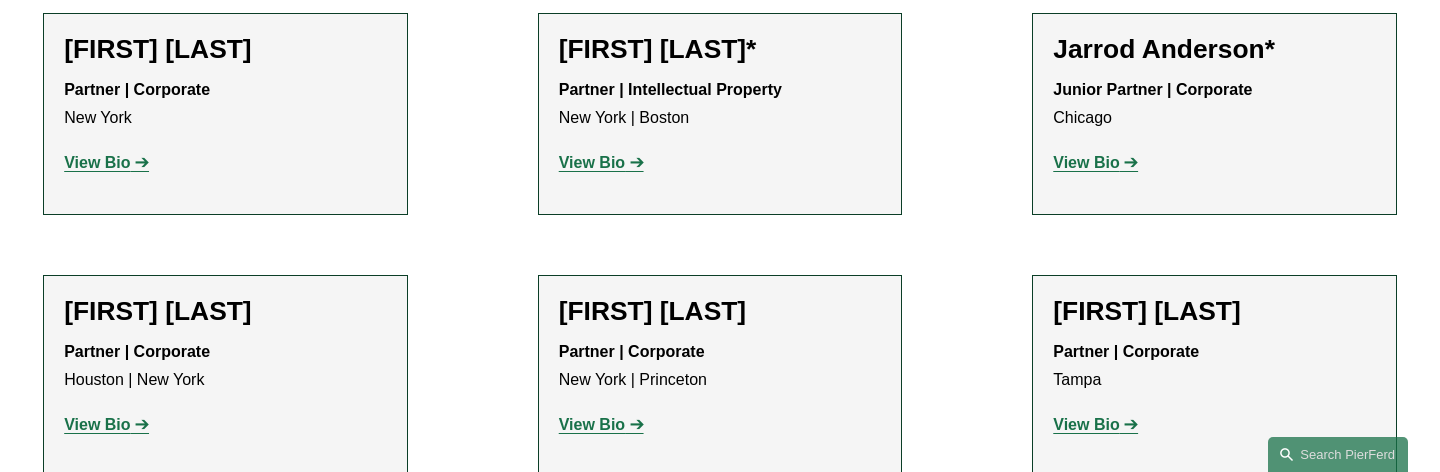 scroll, scrollTop: 913, scrollLeft: 0, axis: vertical 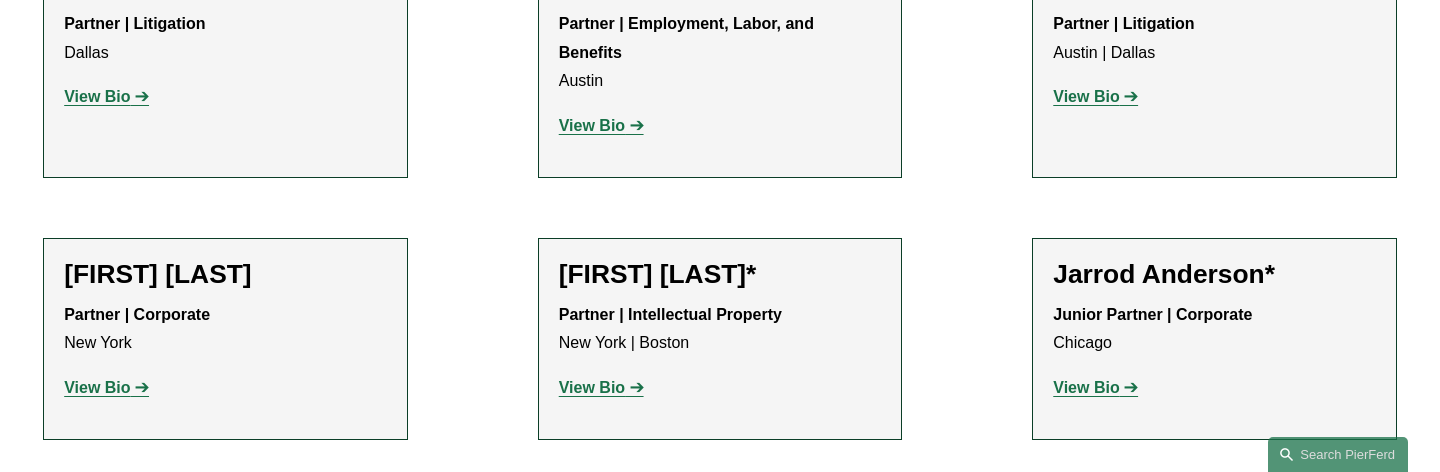 click at bounding box center (720, 22952) 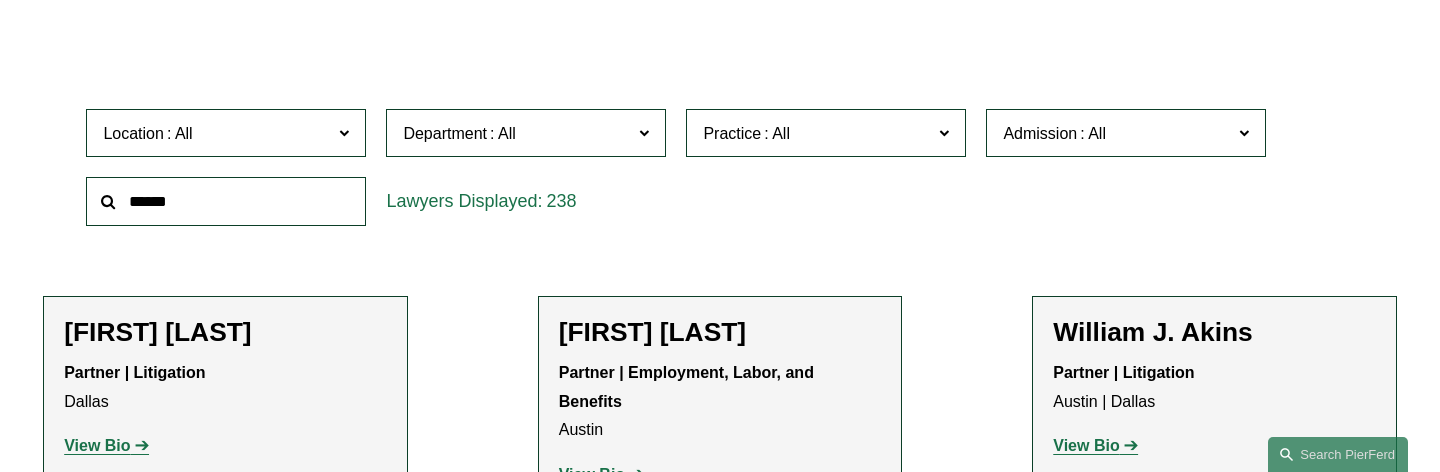 scroll, scrollTop: 646, scrollLeft: 0, axis: vertical 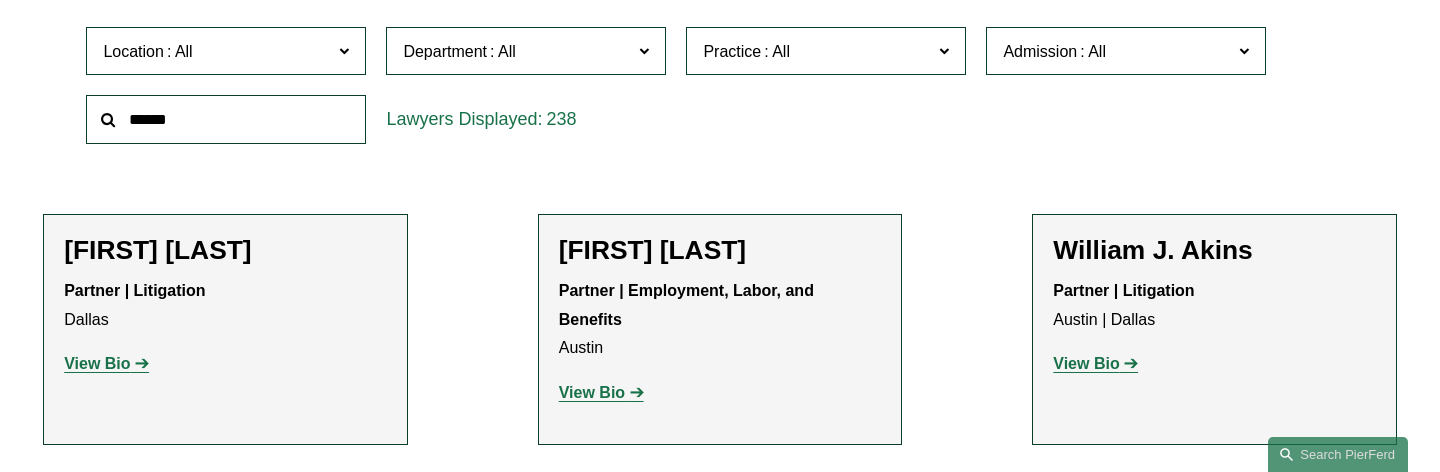click on "[FIRST] [LAST]" 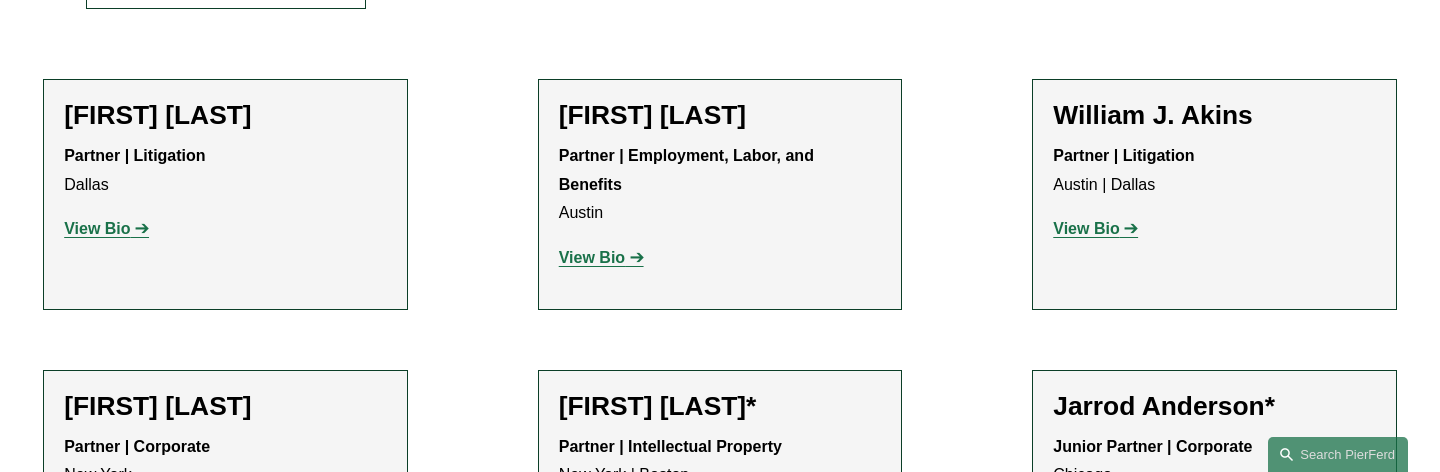 scroll, scrollTop: 782, scrollLeft: 0, axis: vertical 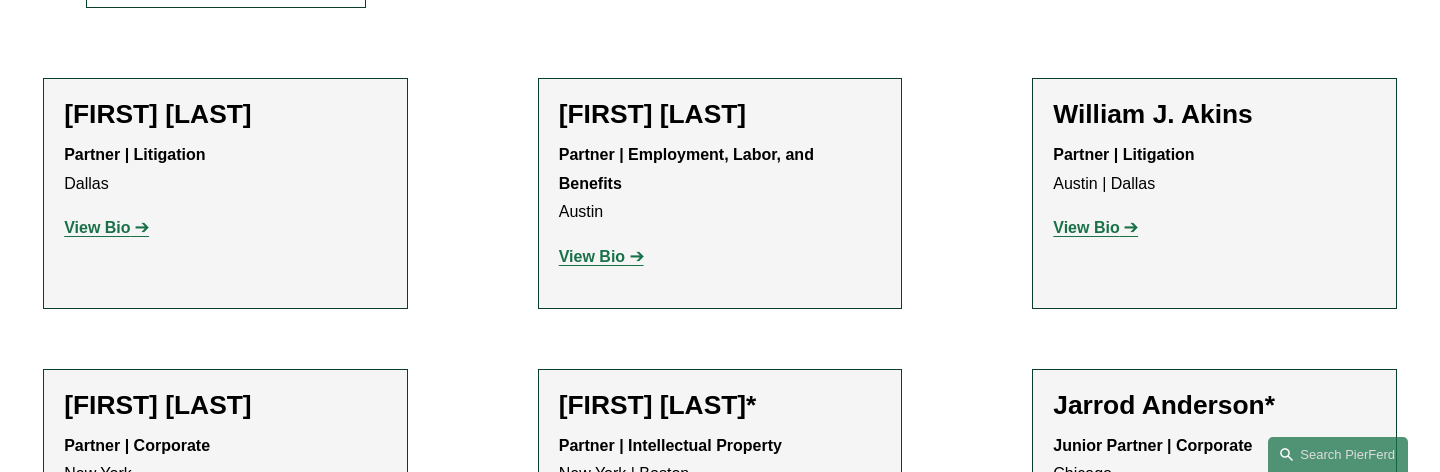click on "View Bio" 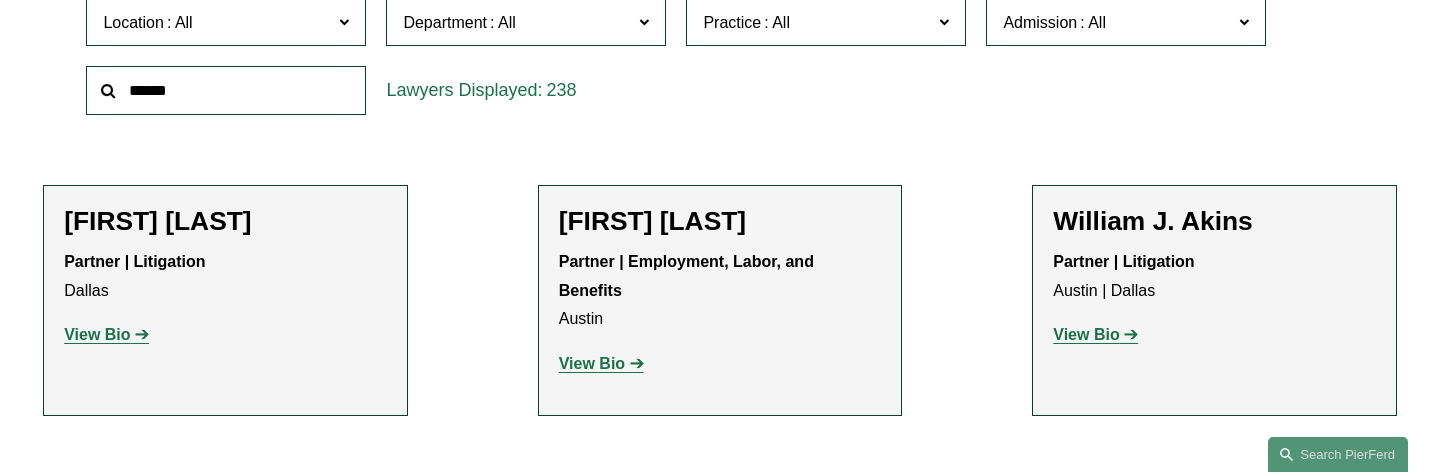 scroll, scrollTop: 678, scrollLeft: 0, axis: vertical 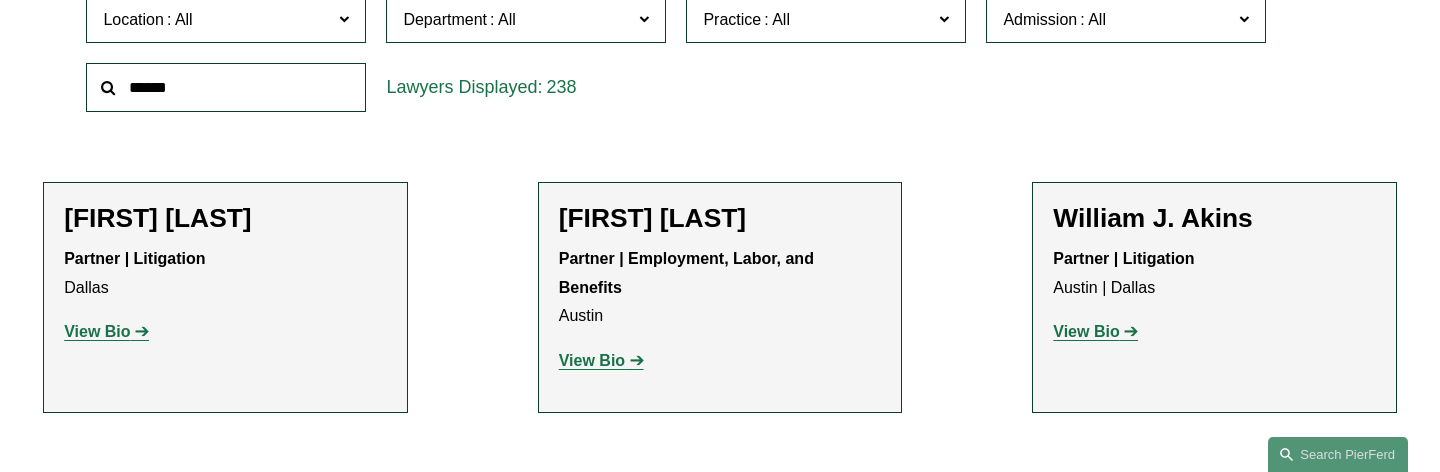 click on "View Bio" 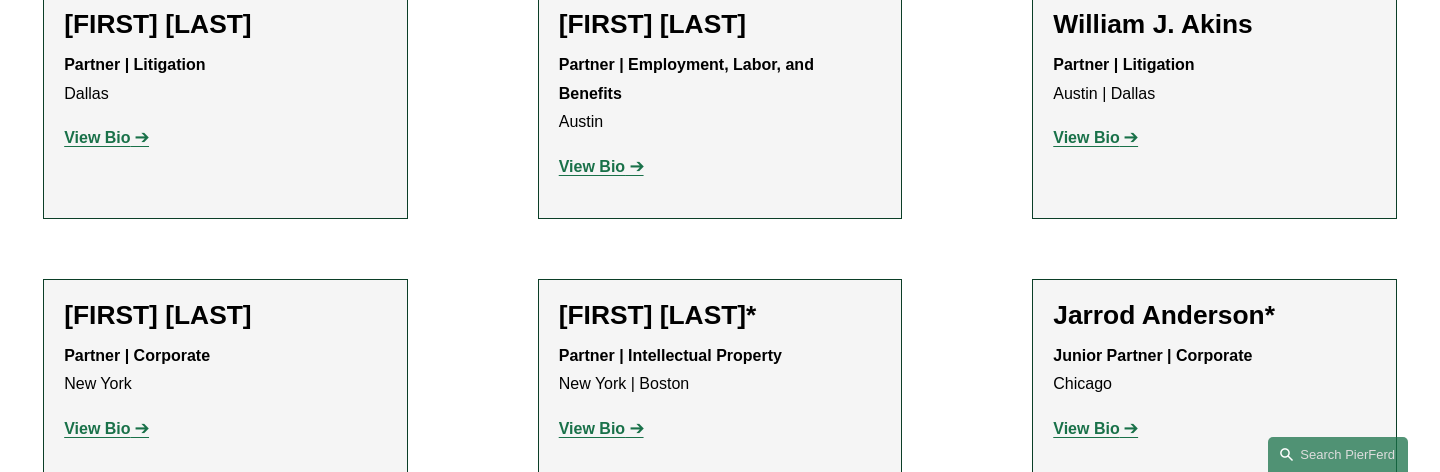 scroll, scrollTop: 909, scrollLeft: 0, axis: vertical 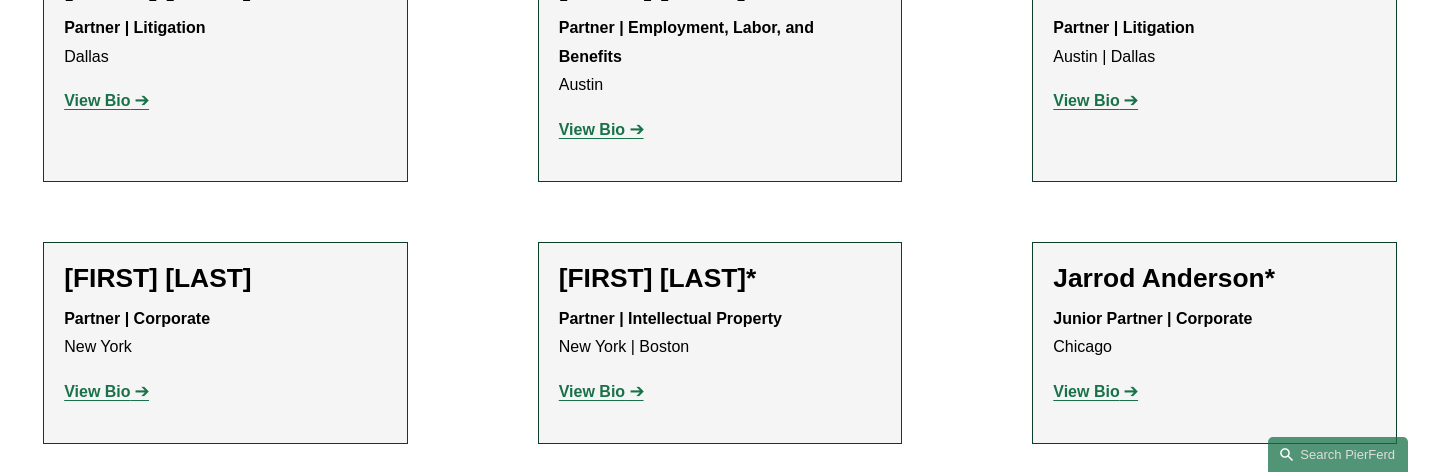 click on "Cathleen Allen
Partner | Corporate New York View Bio Location: New York; Department: Corporate; Practice: Banking and Financial Services; Practice: Real Estate; Bar Admission: New York" 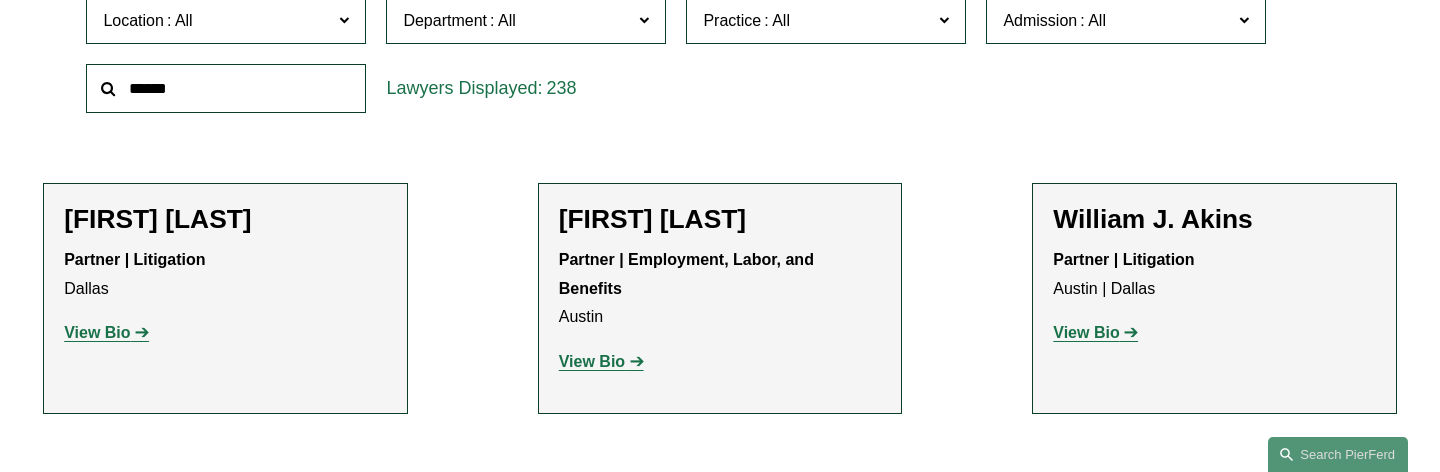 scroll, scrollTop: 679, scrollLeft: 0, axis: vertical 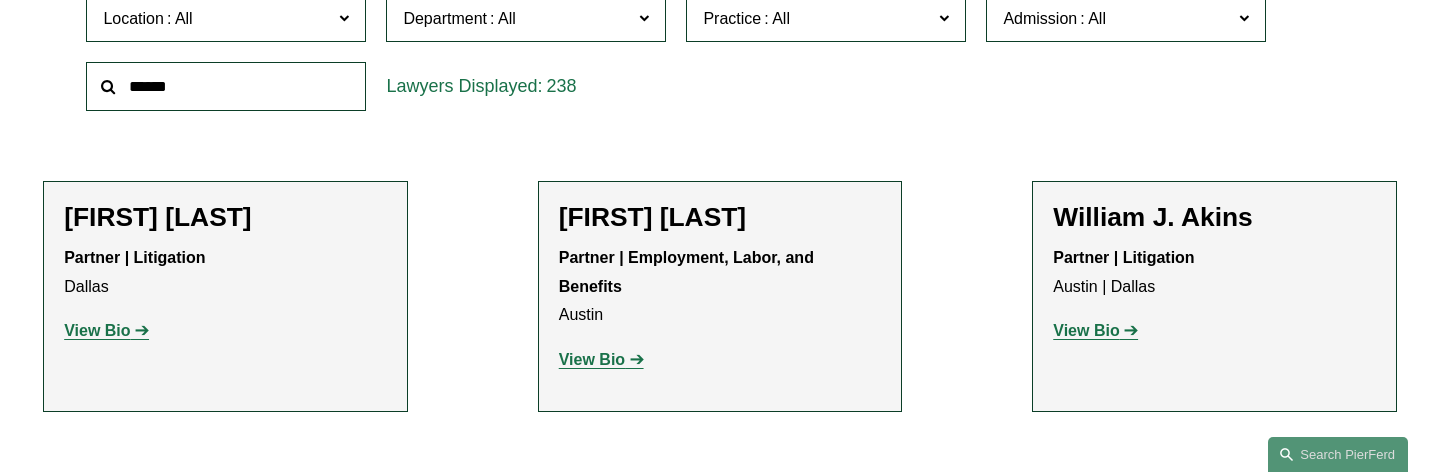 click on "Katie Ackels
Partner | Litigation Dallas View Bio Location: Dallas; Department: Litigation; Practice: Commercial Litigation; Practice: Employment and Labor; Practice: Health and Pharmacy Law; Practice: Civil Pretrial and Trial Services; Practice: Wire Fraud Liability; Practice: Technology Liability (Tech E&O); Bar Admission: Texas" 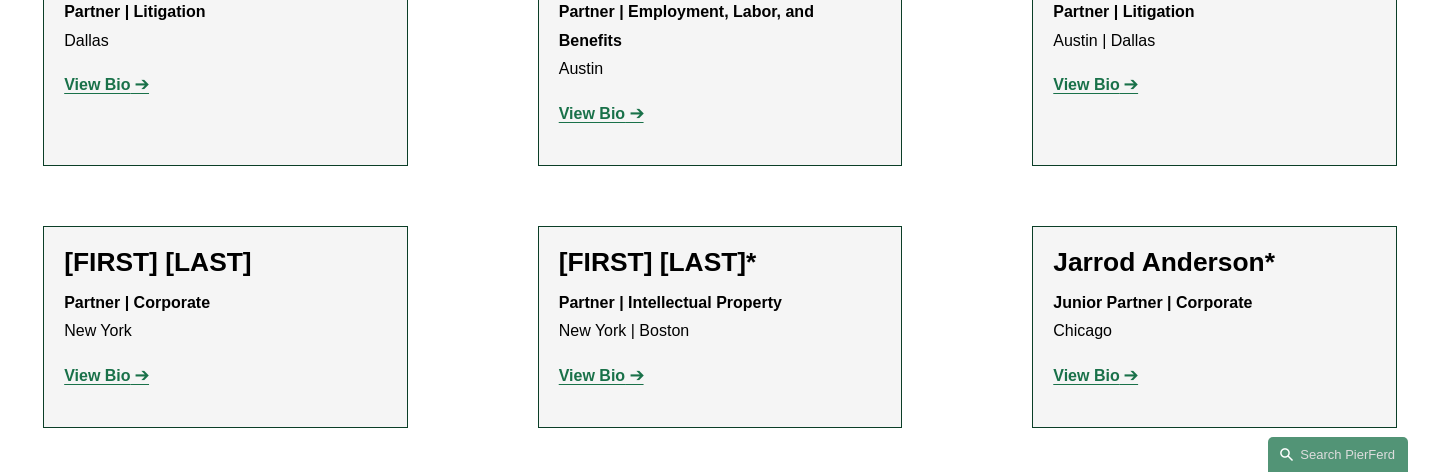 scroll, scrollTop: 979, scrollLeft: 0, axis: vertical 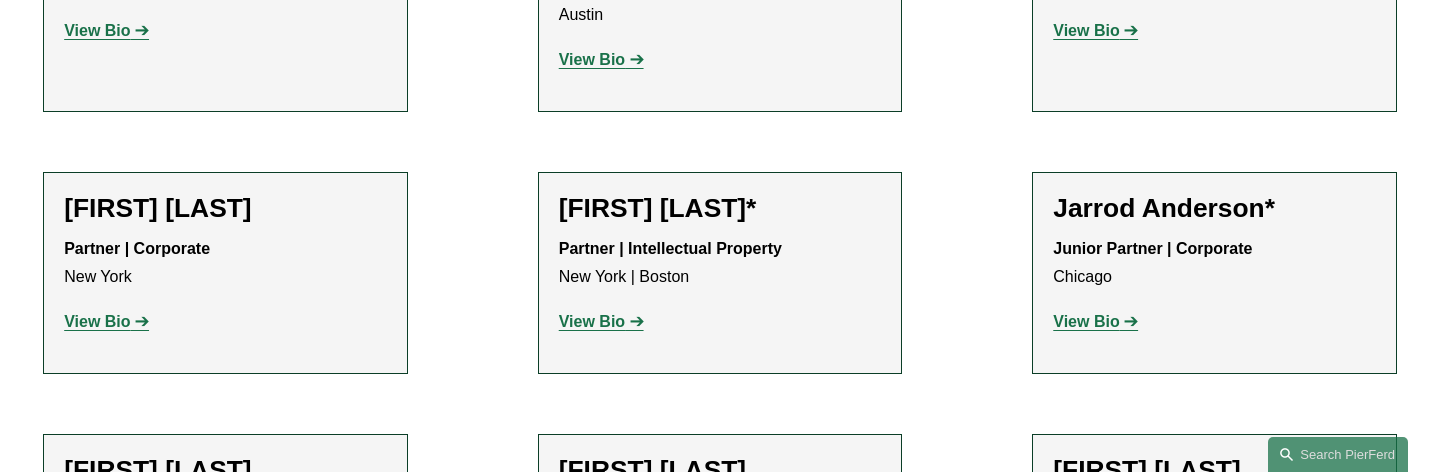 click on "Cathleen Allen
Partner | Corporate New York View Bio Location: New York; Department: Corporate; Practice: Banking and Financial Services; Practice: Real Estate; Bar Admission: New York" 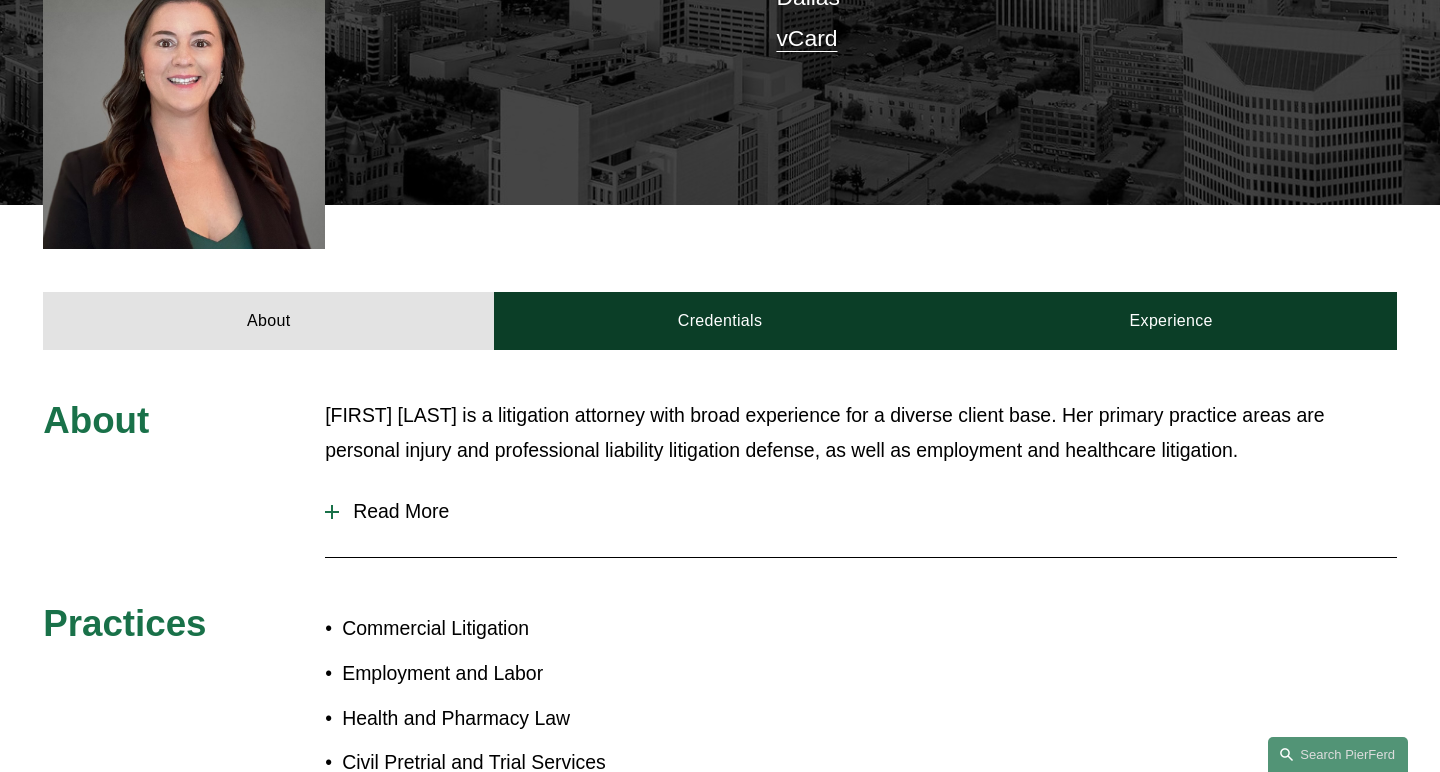 scroll, scrollTop: 604, scrollLeft: 0, axis: vertical 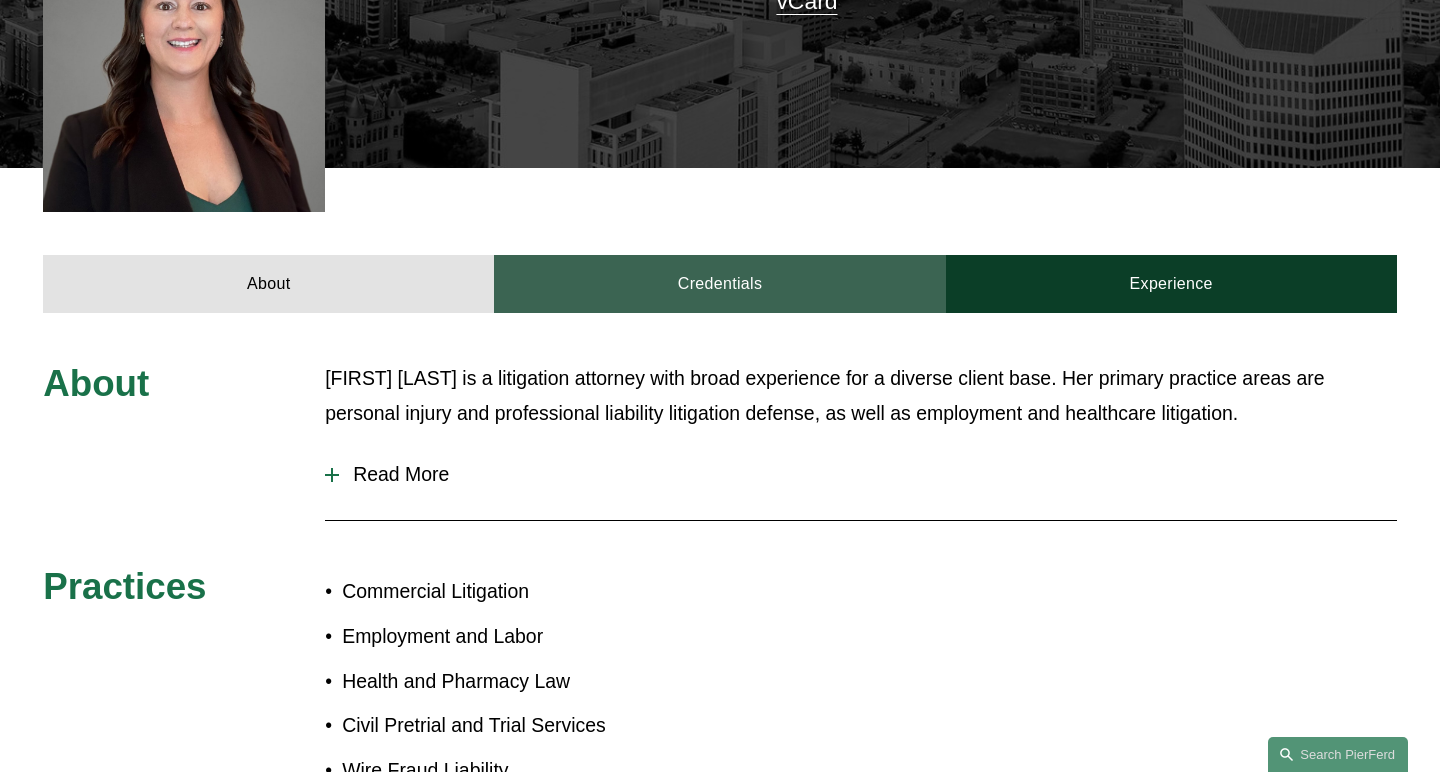 click on "Credentials" at bounding box center [719, 284] 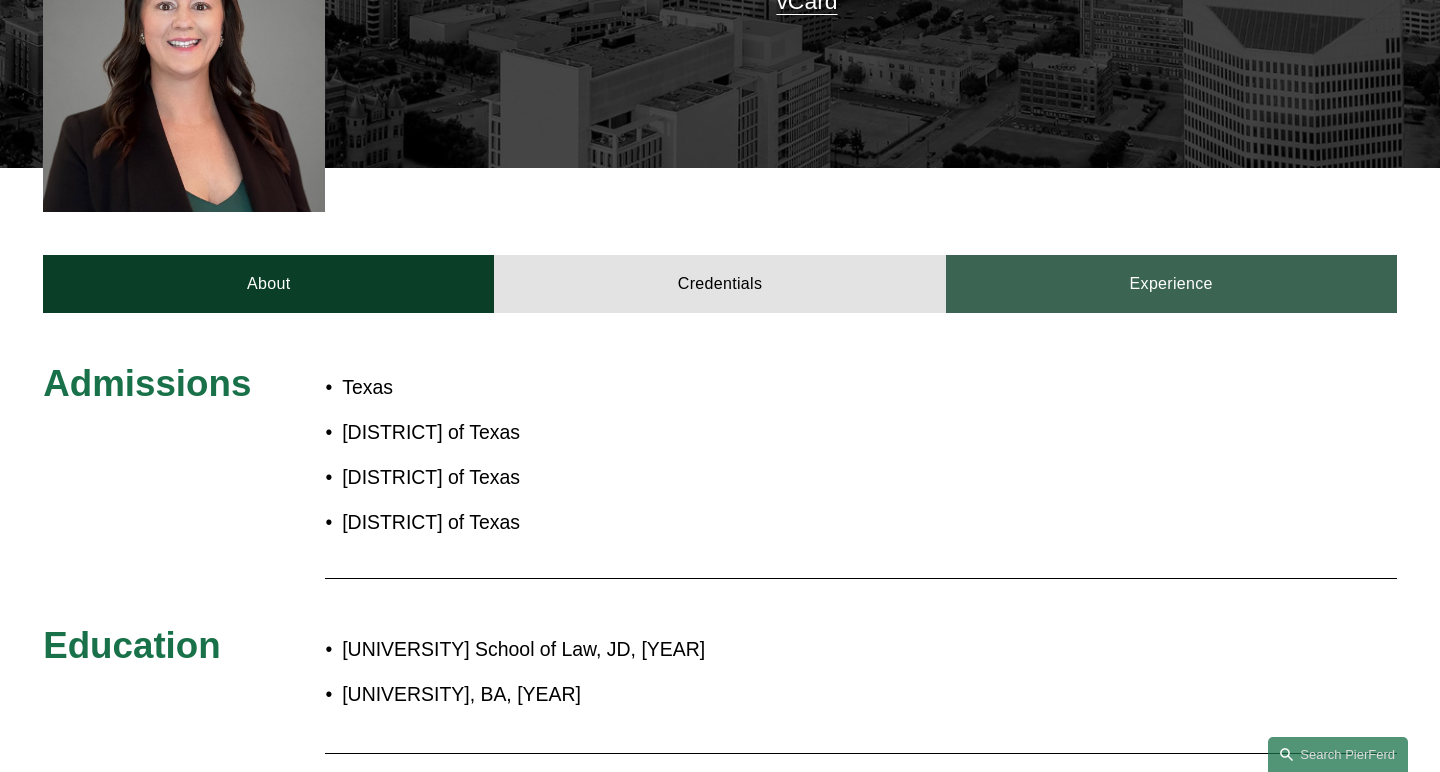 click on "Experience" at bounding box center (1171, 284) 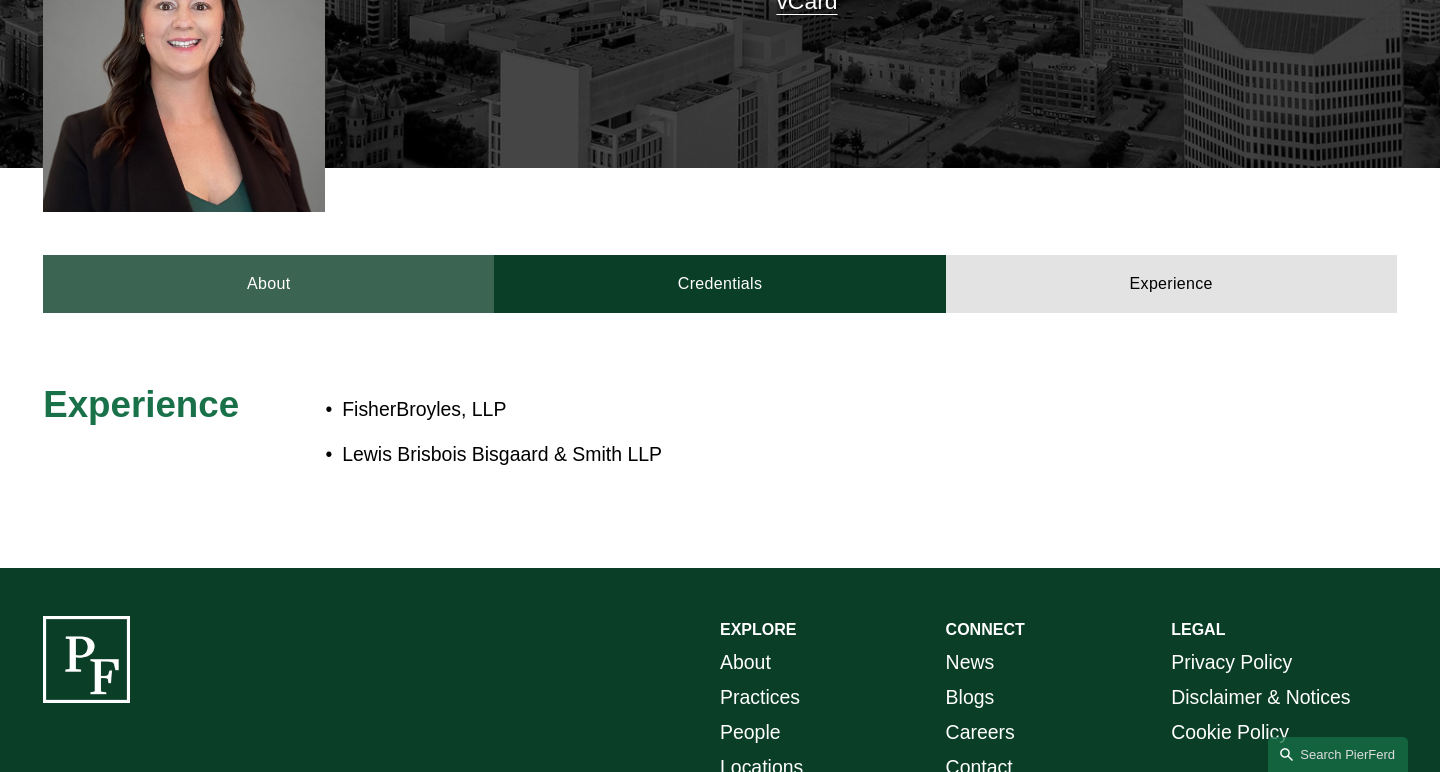 click on "About" at bounding box center [268, 284] 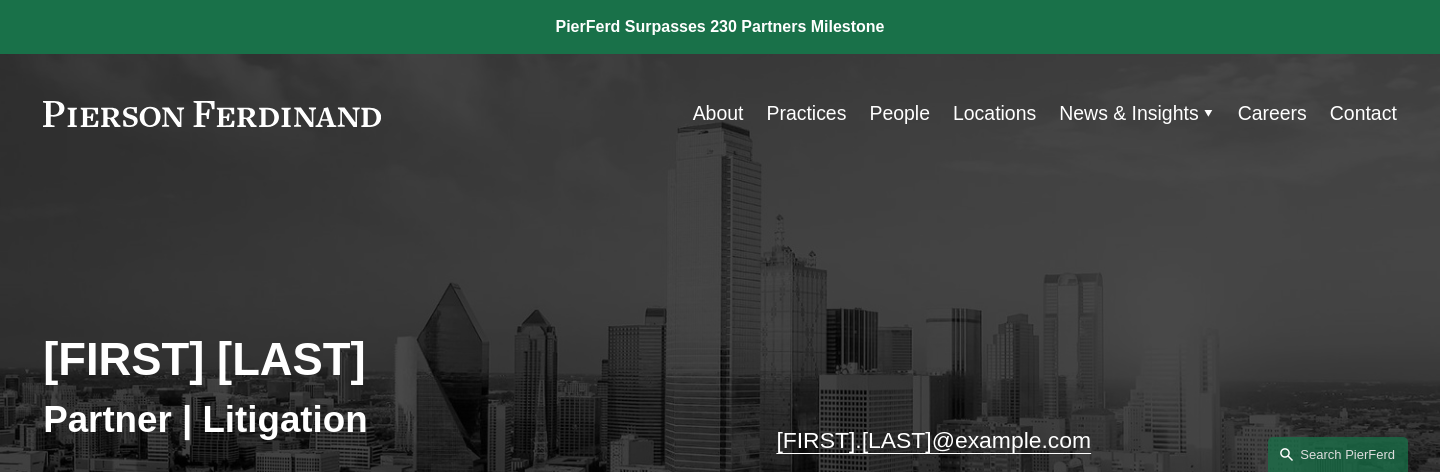 scroll, scrollTop: 0, scrollLeft: 0, axis: both 